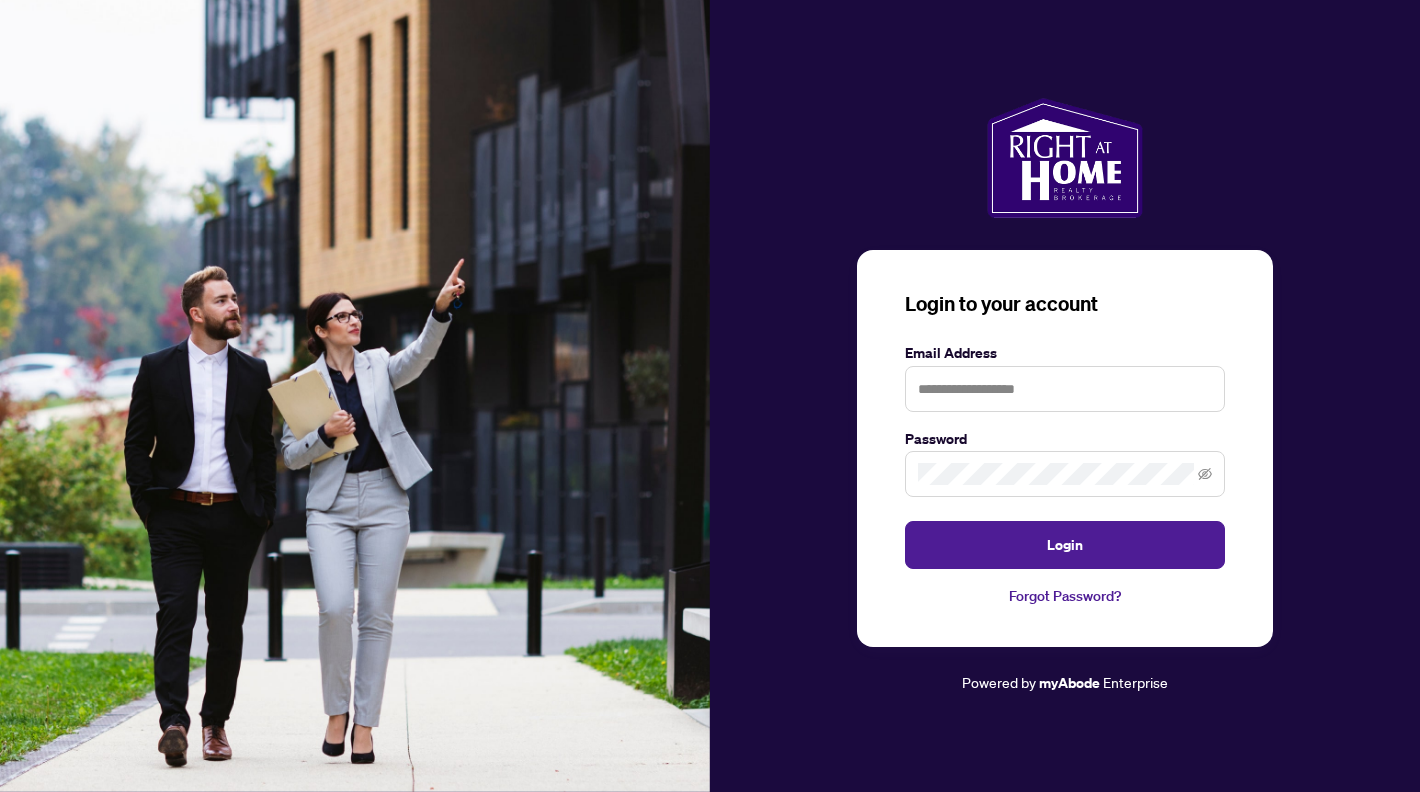 scroll, scrollTop: 0, scrollLeft: 0, axis: both 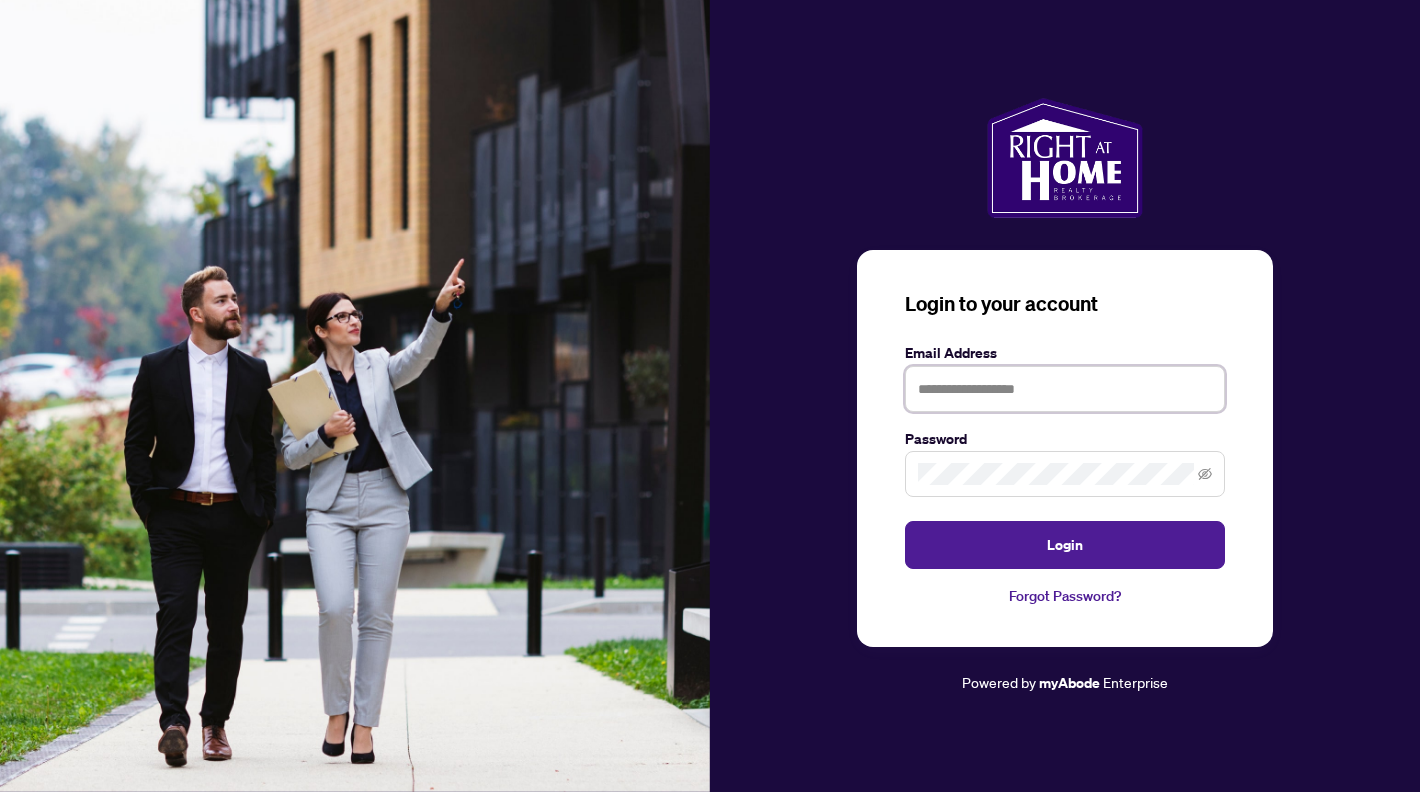 type on "**********" 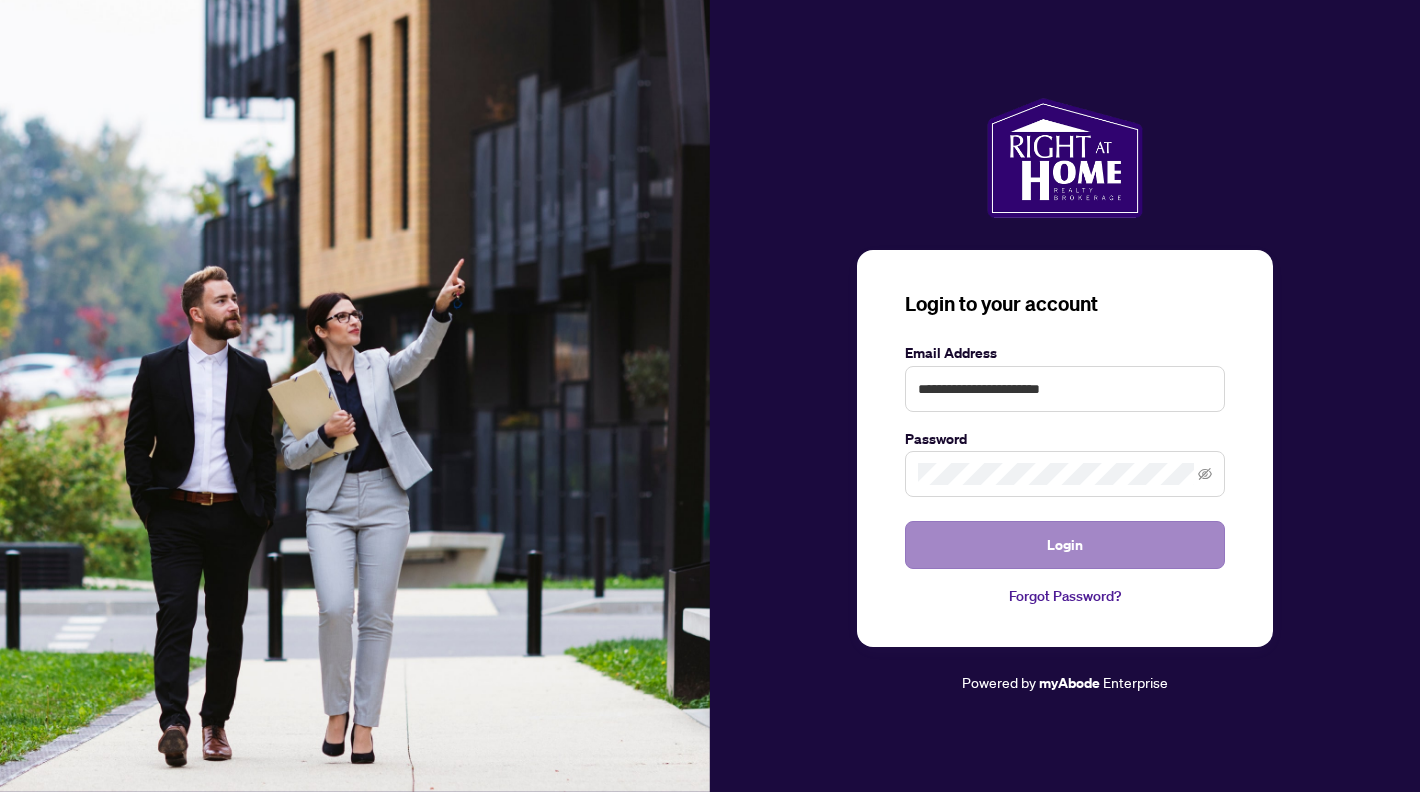 click on "Login" at bounding box center (1065, 545) 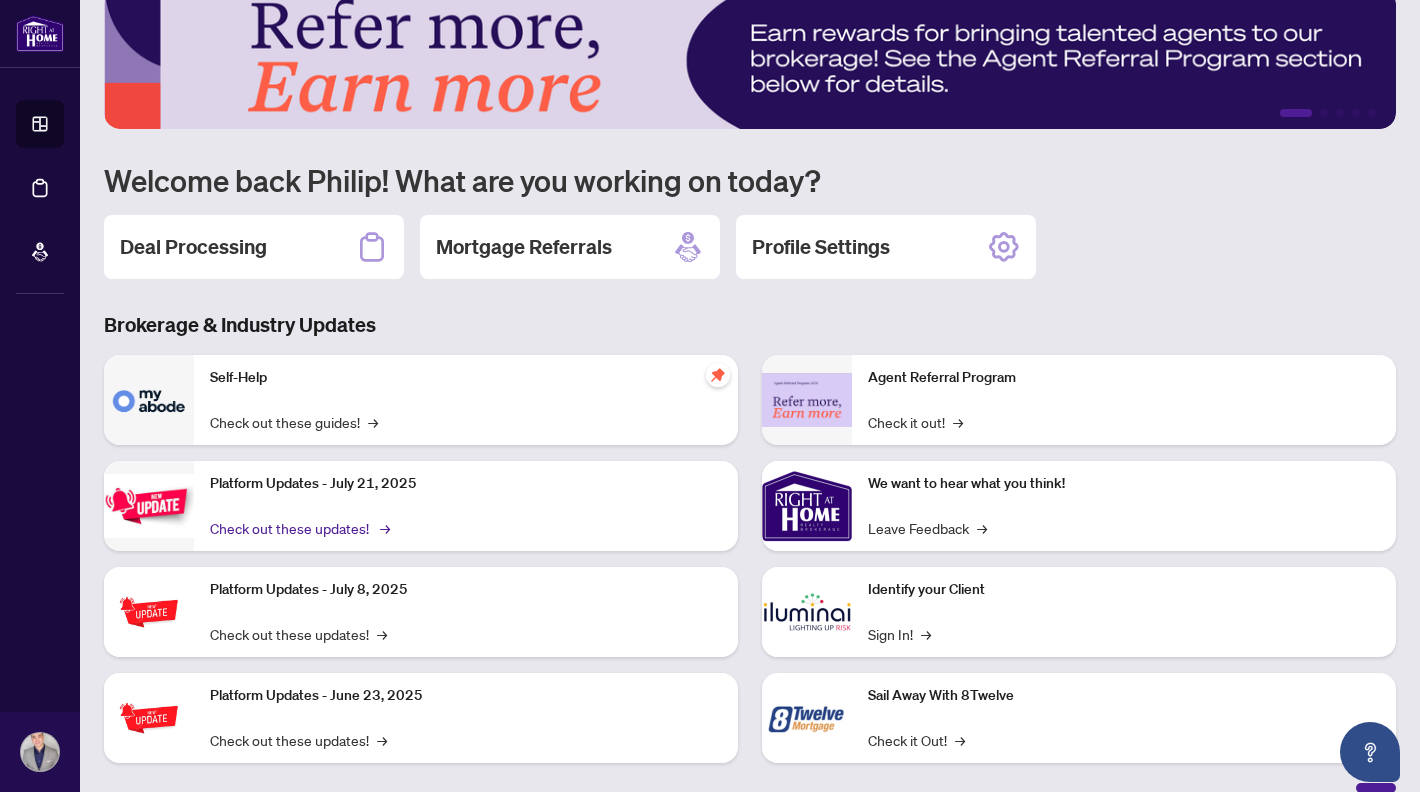 scroll, scrollTop: 0, scrollLeft: 0, axis: both 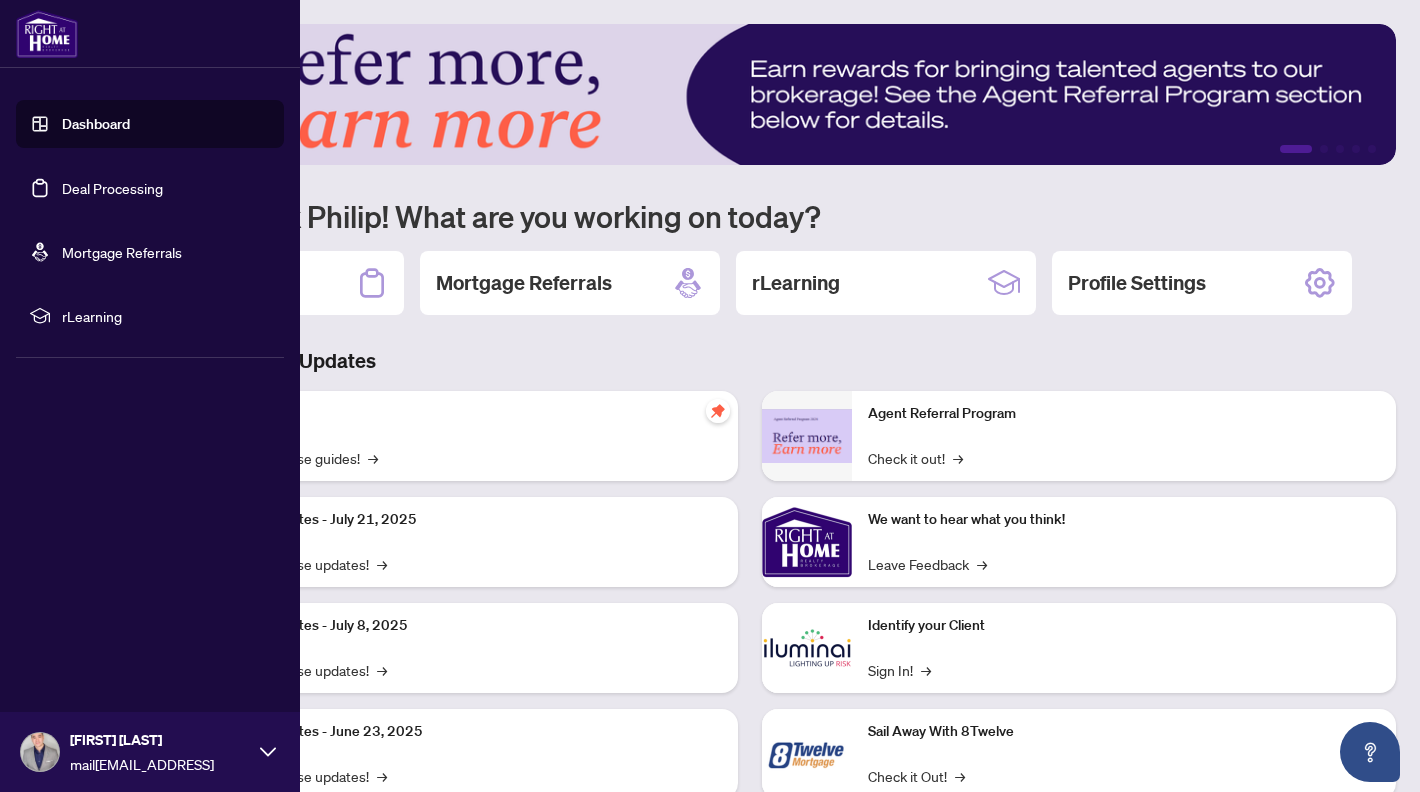 click on "Deal Processing" at bounding box center [112, 188] 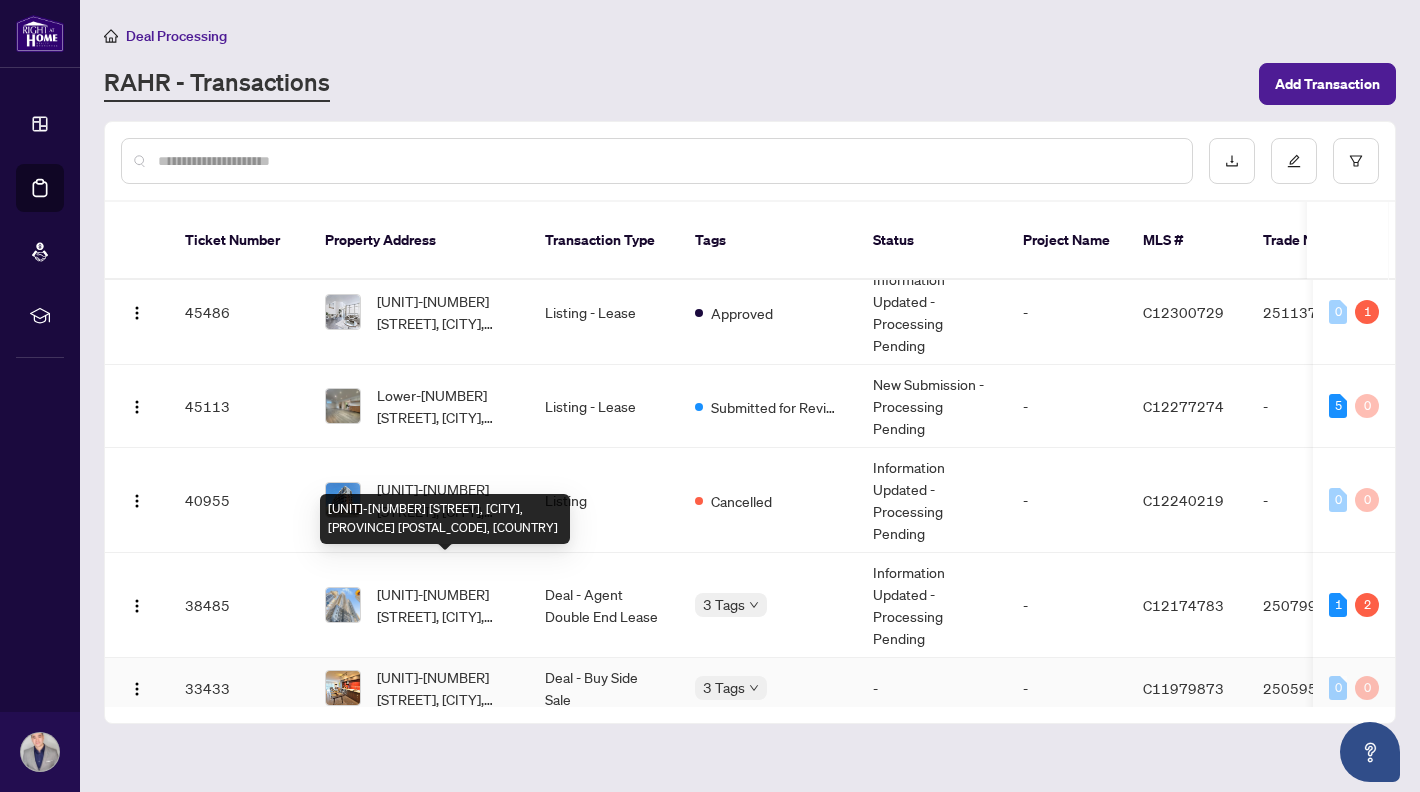 scroll, scrollTop: 168, scrollLeft: 0, axis: vertical 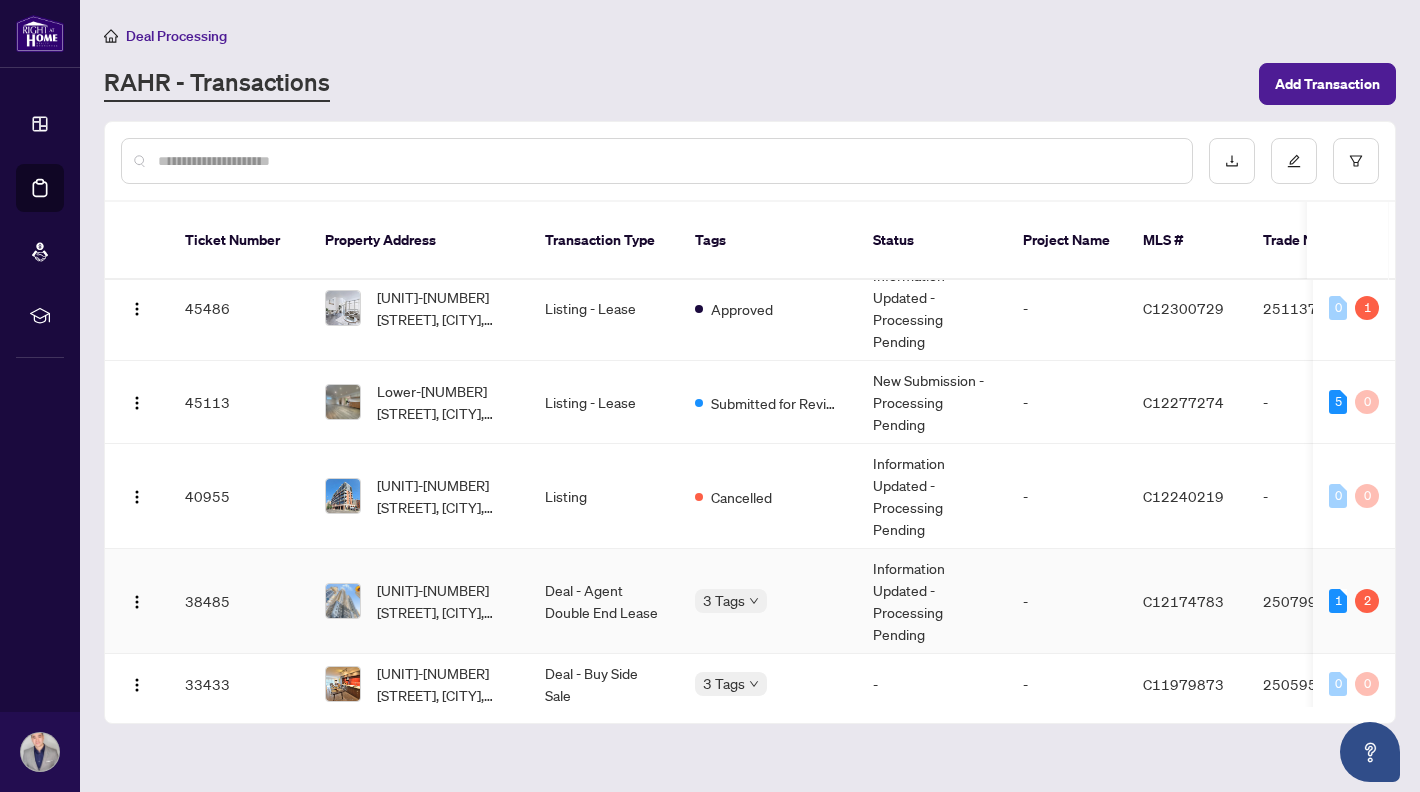 click on "[UNIT]-[NUMBER] [STREET], [CITY], [PROVINCE] [POSTAL_CODE], [COUNTRY]" at bounding box center (445, 601) 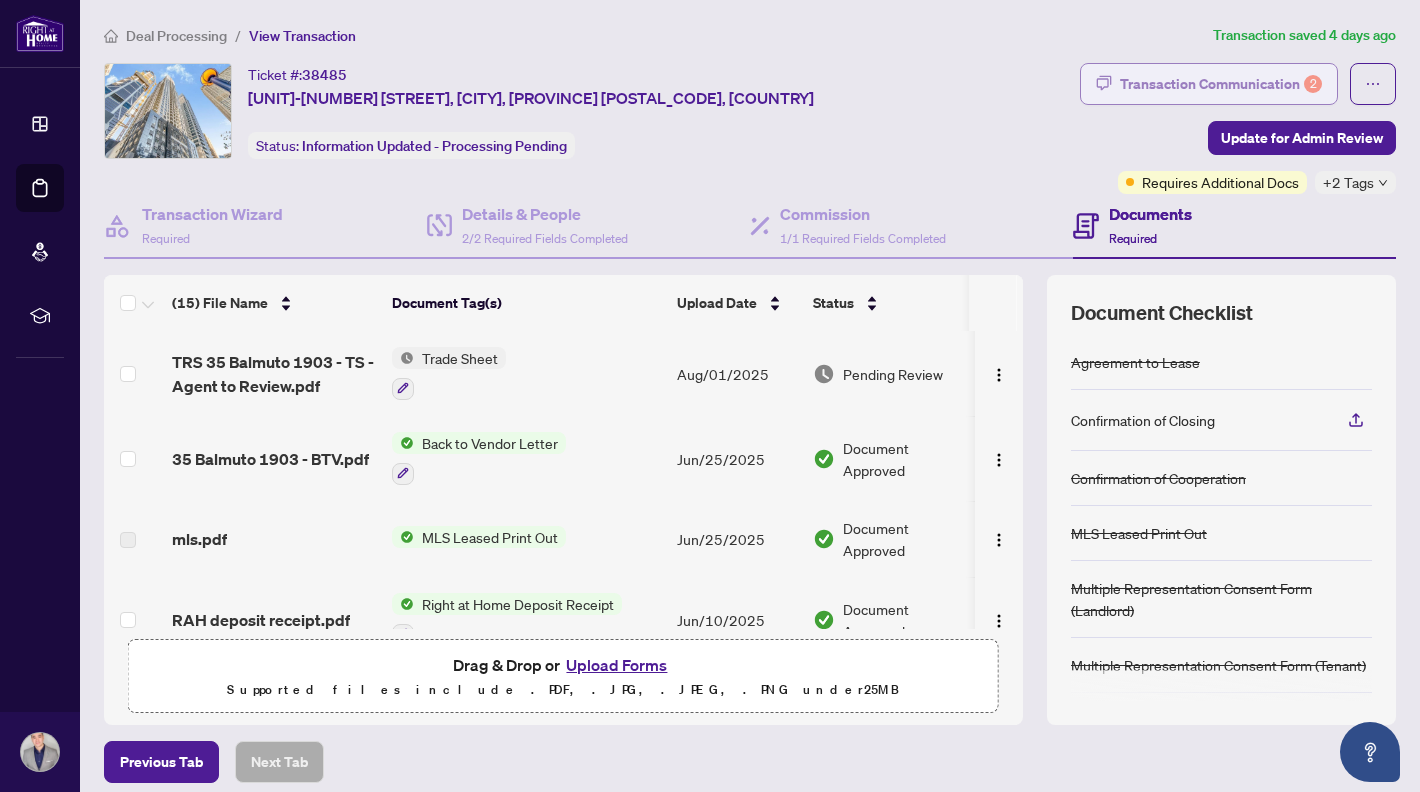 click on "Transaction Communication 2" at bounding box center (1221, 84) 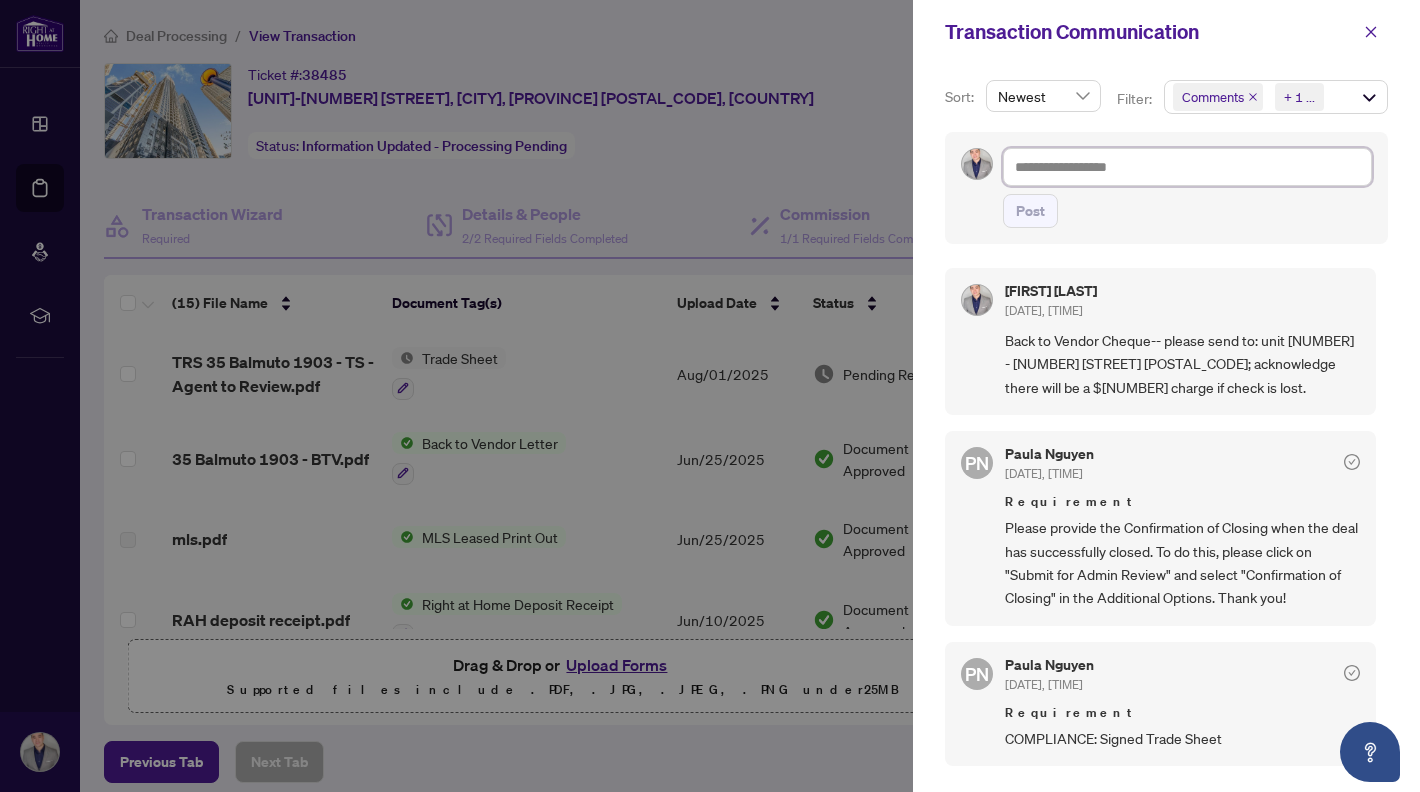click at bounding box center (1187, 167) 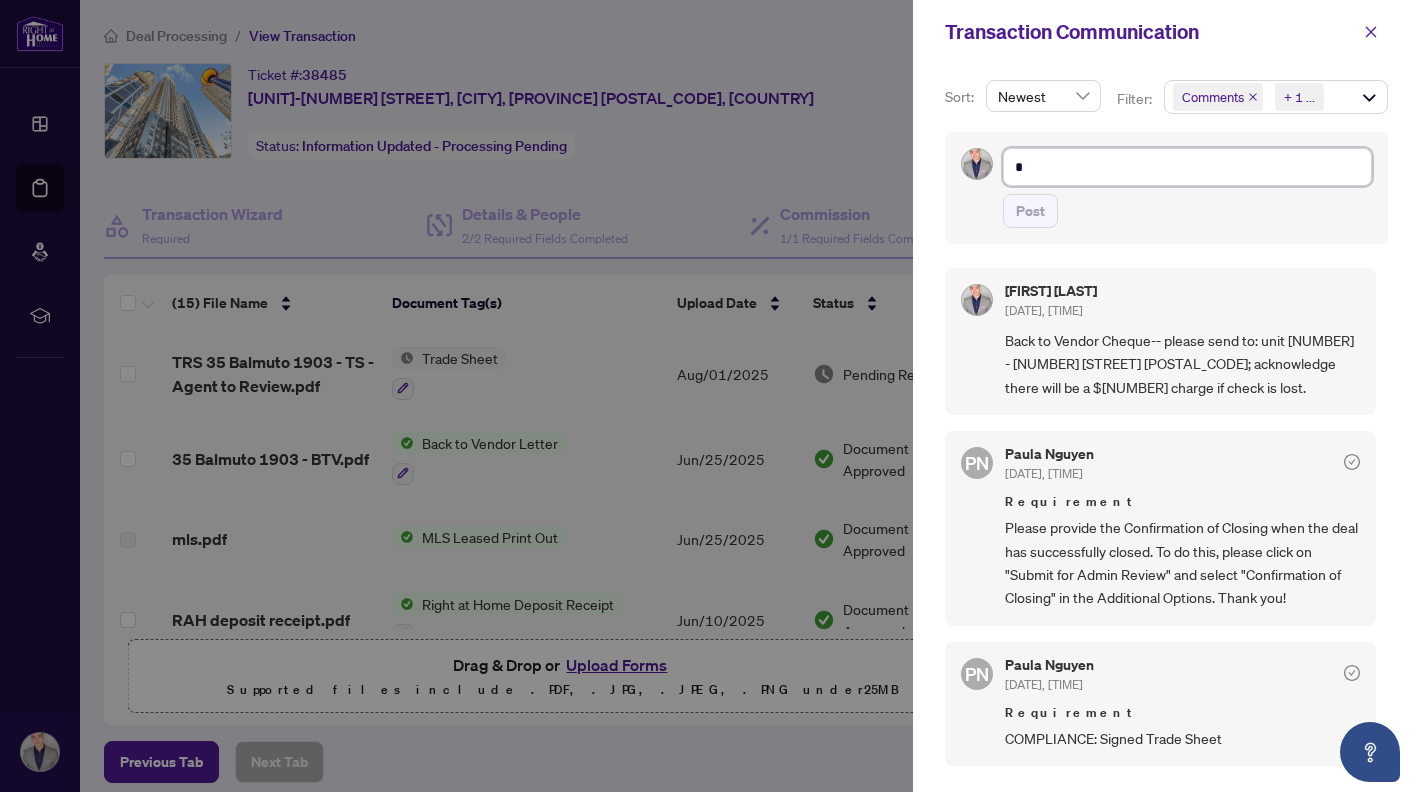 type on "**" 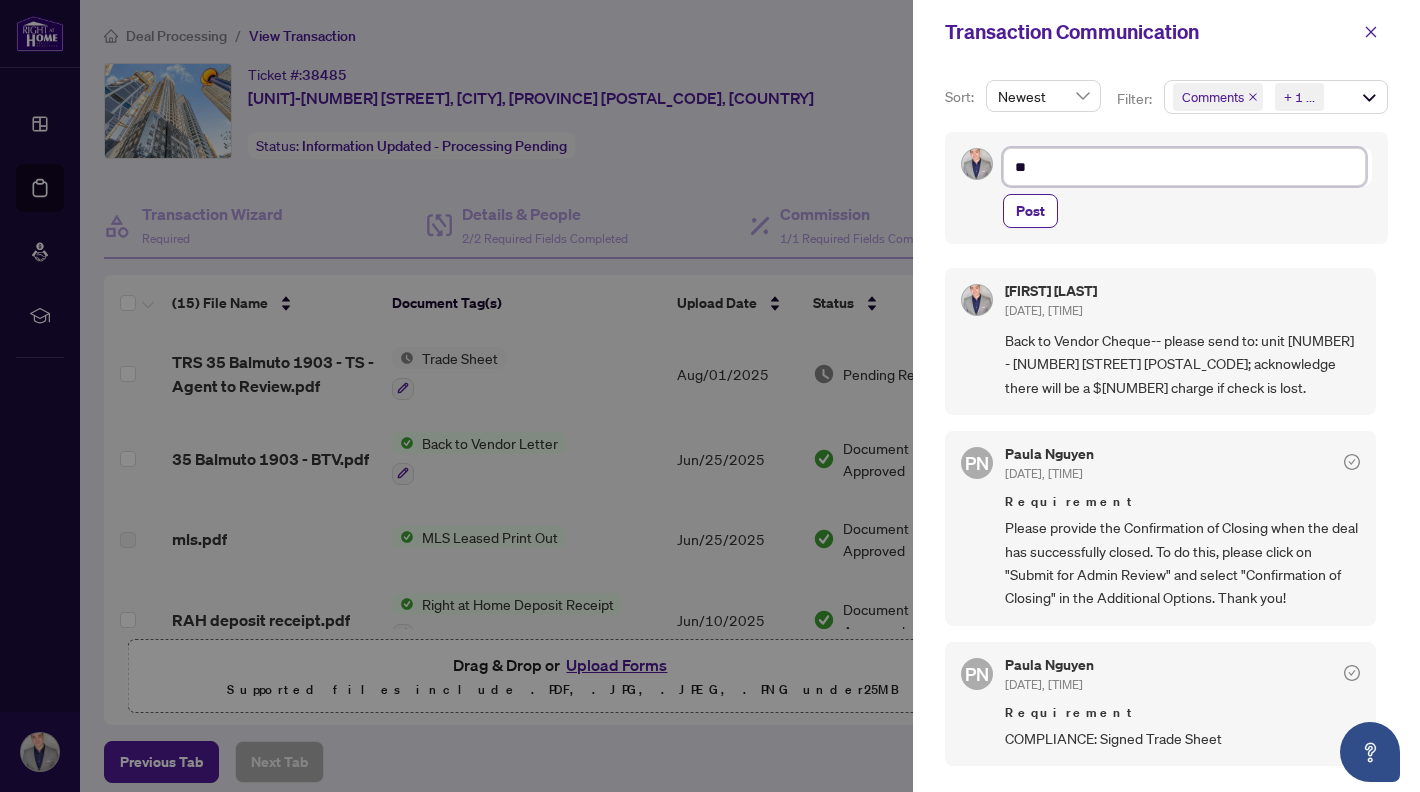 type on "*" 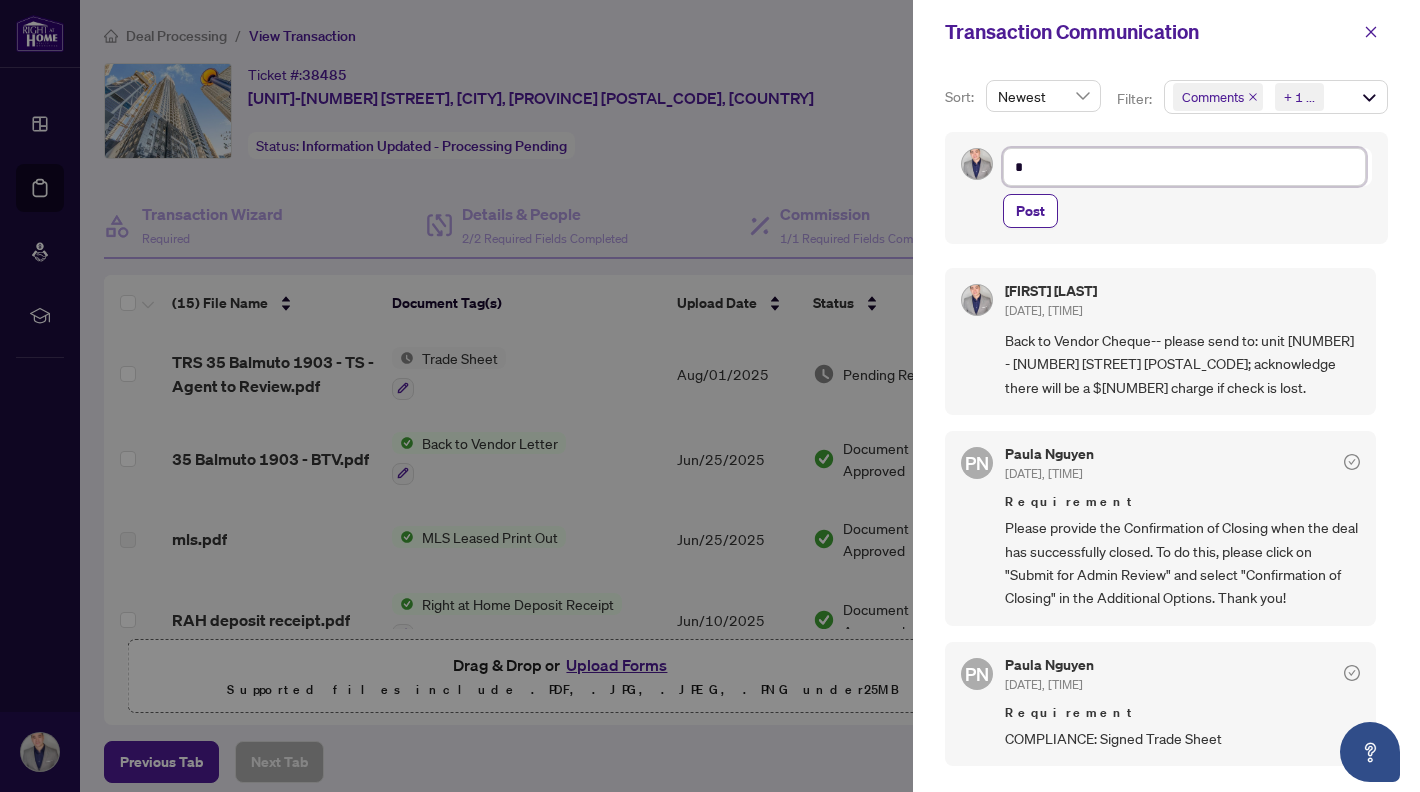 type on "**" 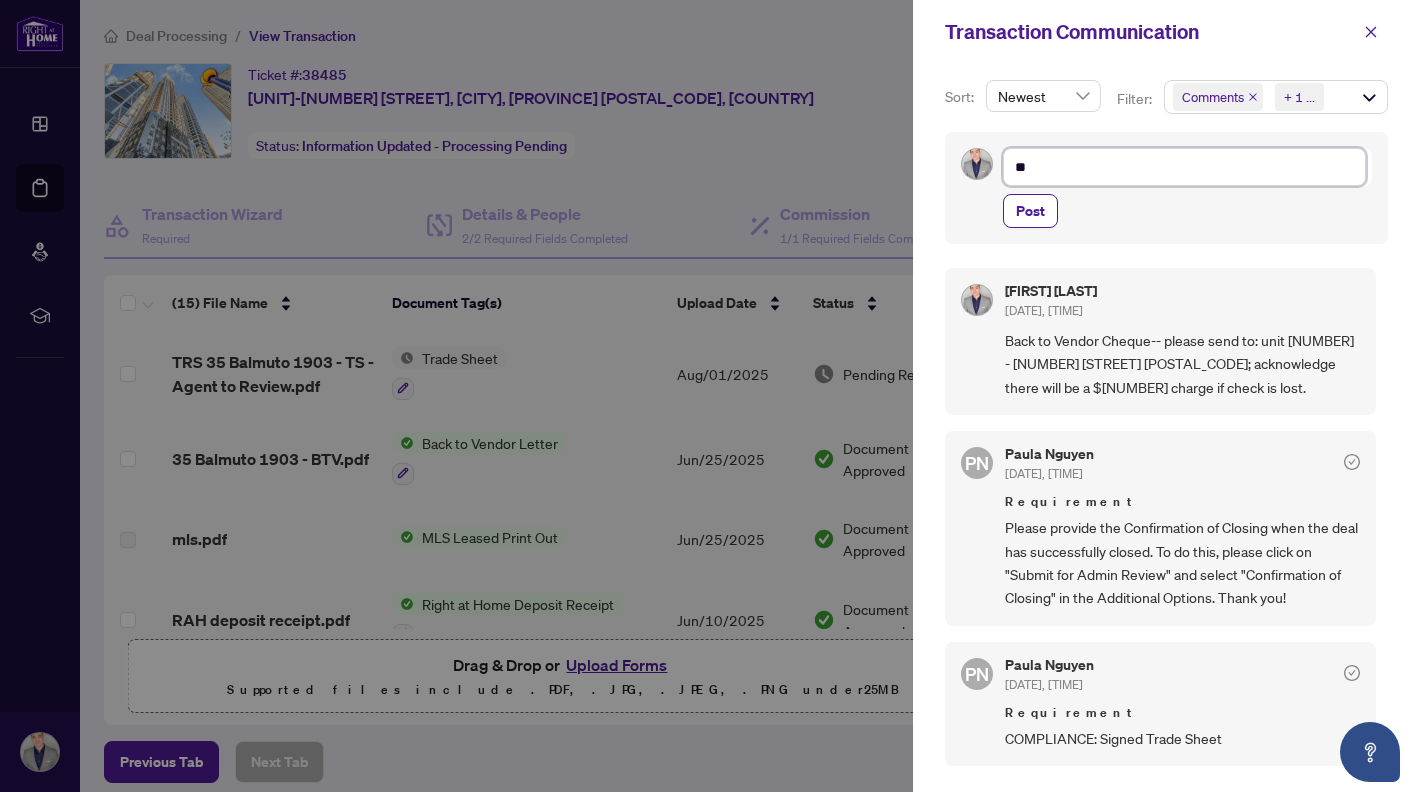 type on "***" 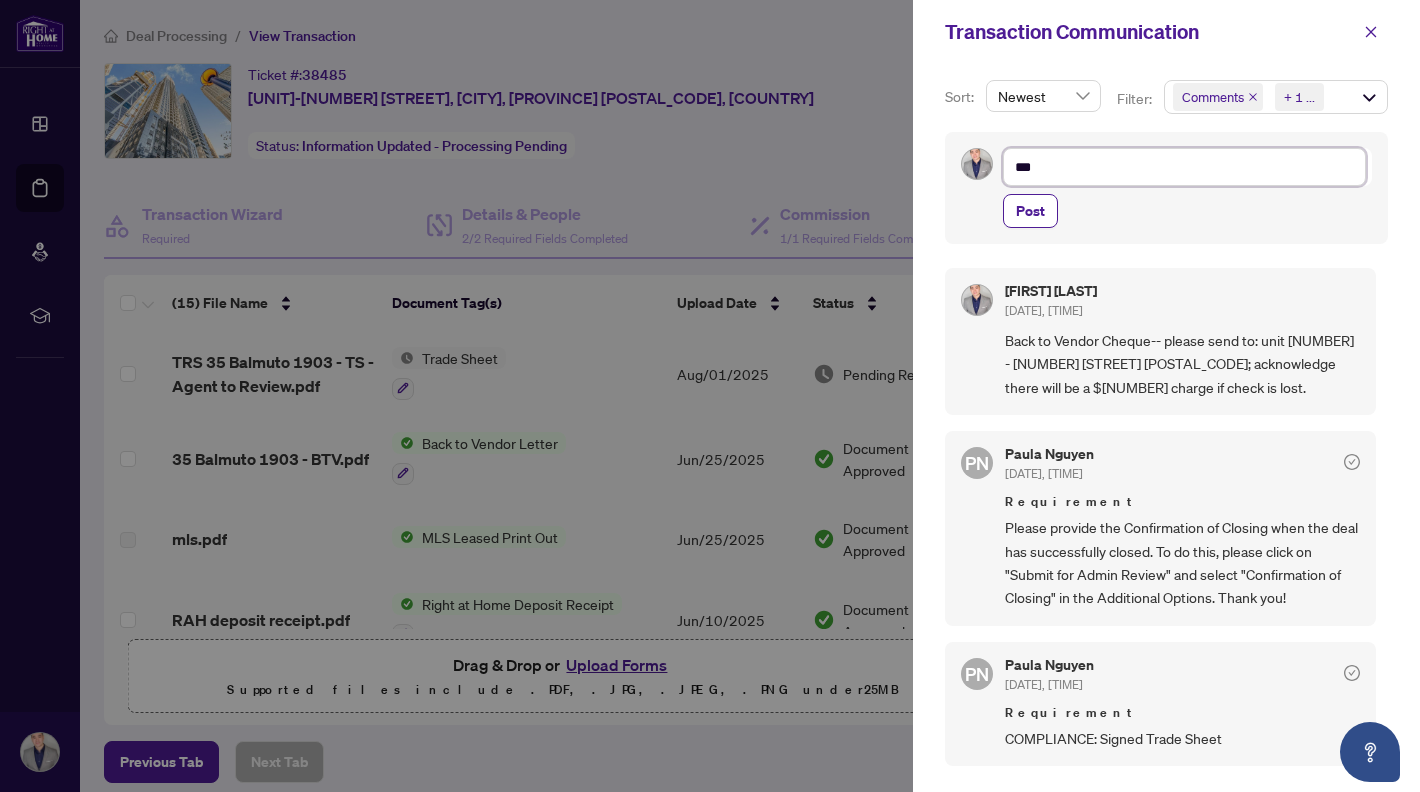 type on "****" 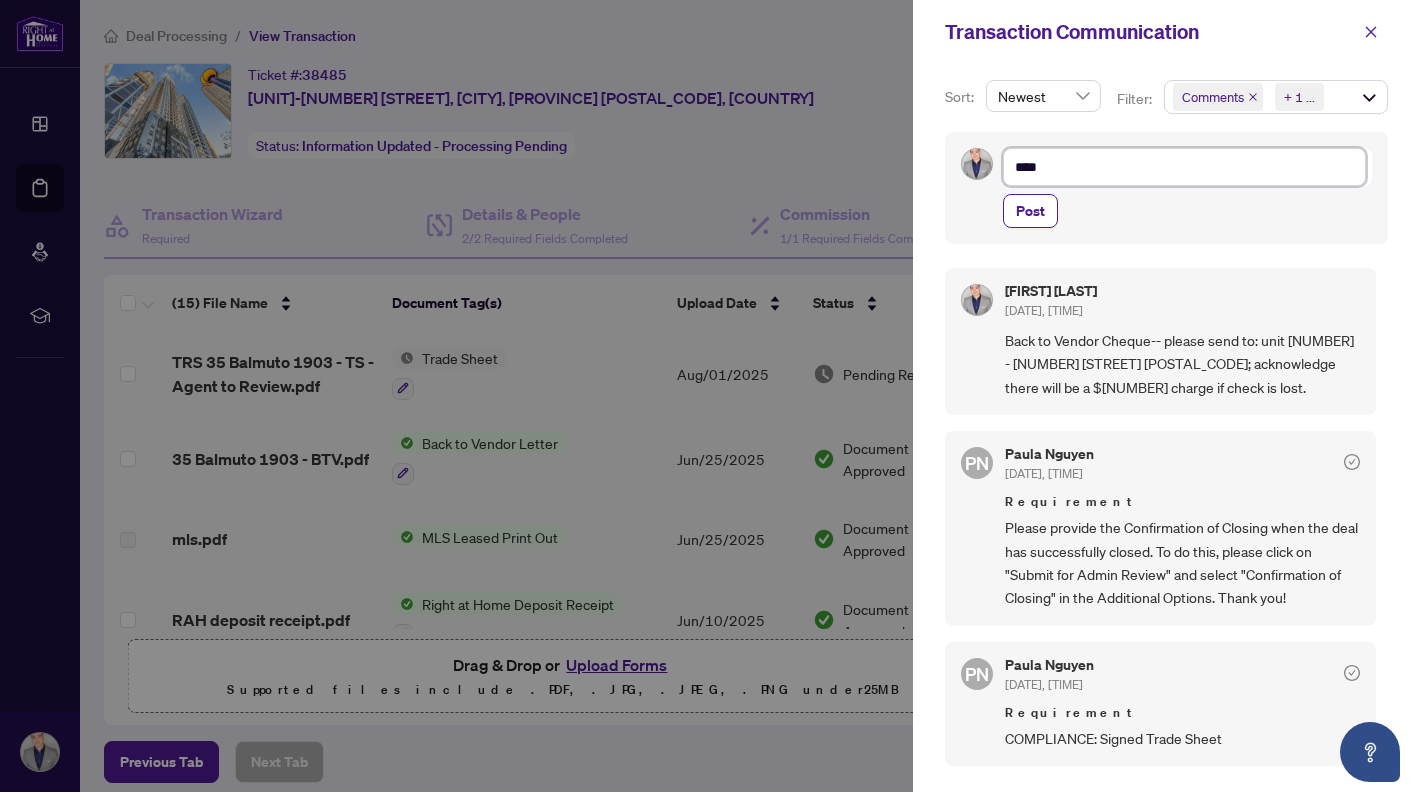 type on "*****" 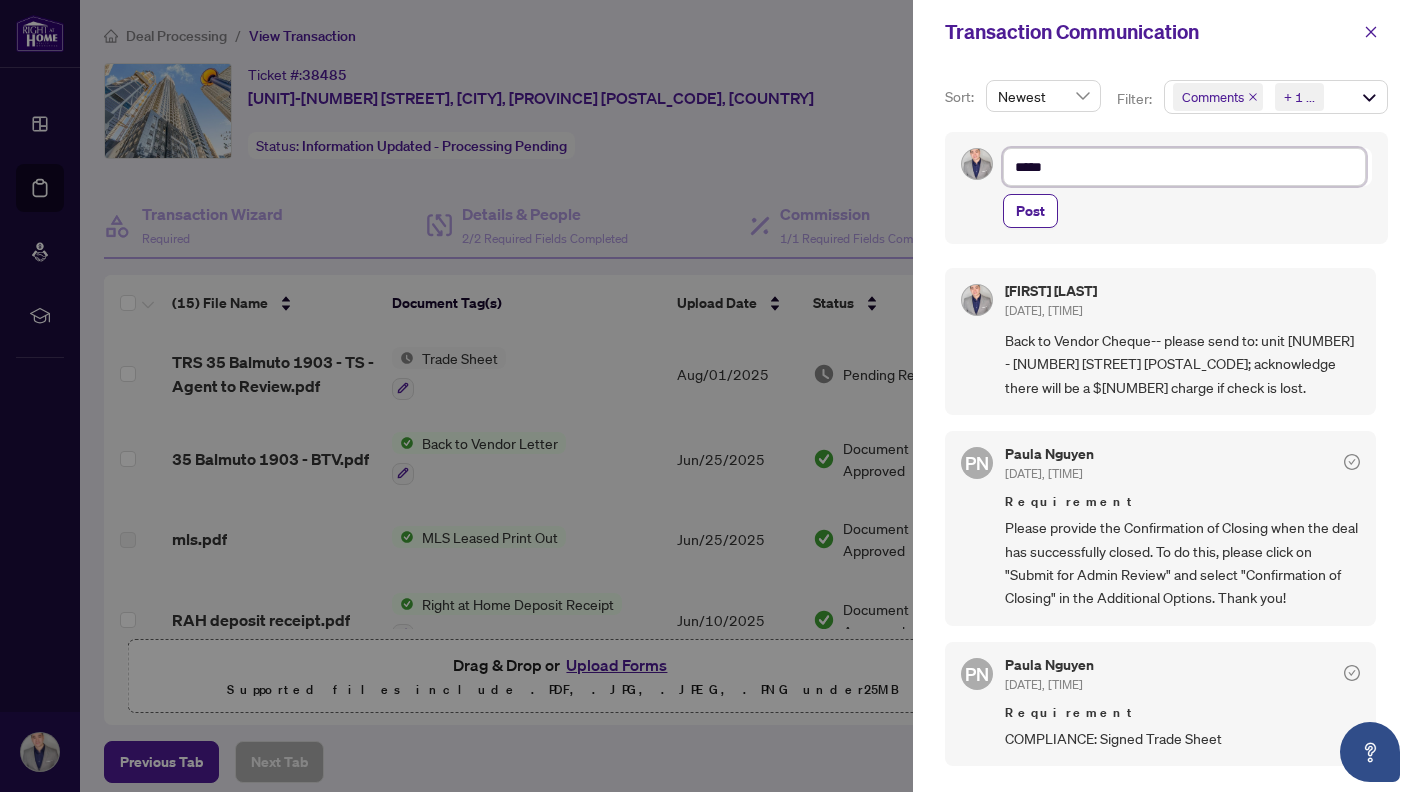 type on "******" 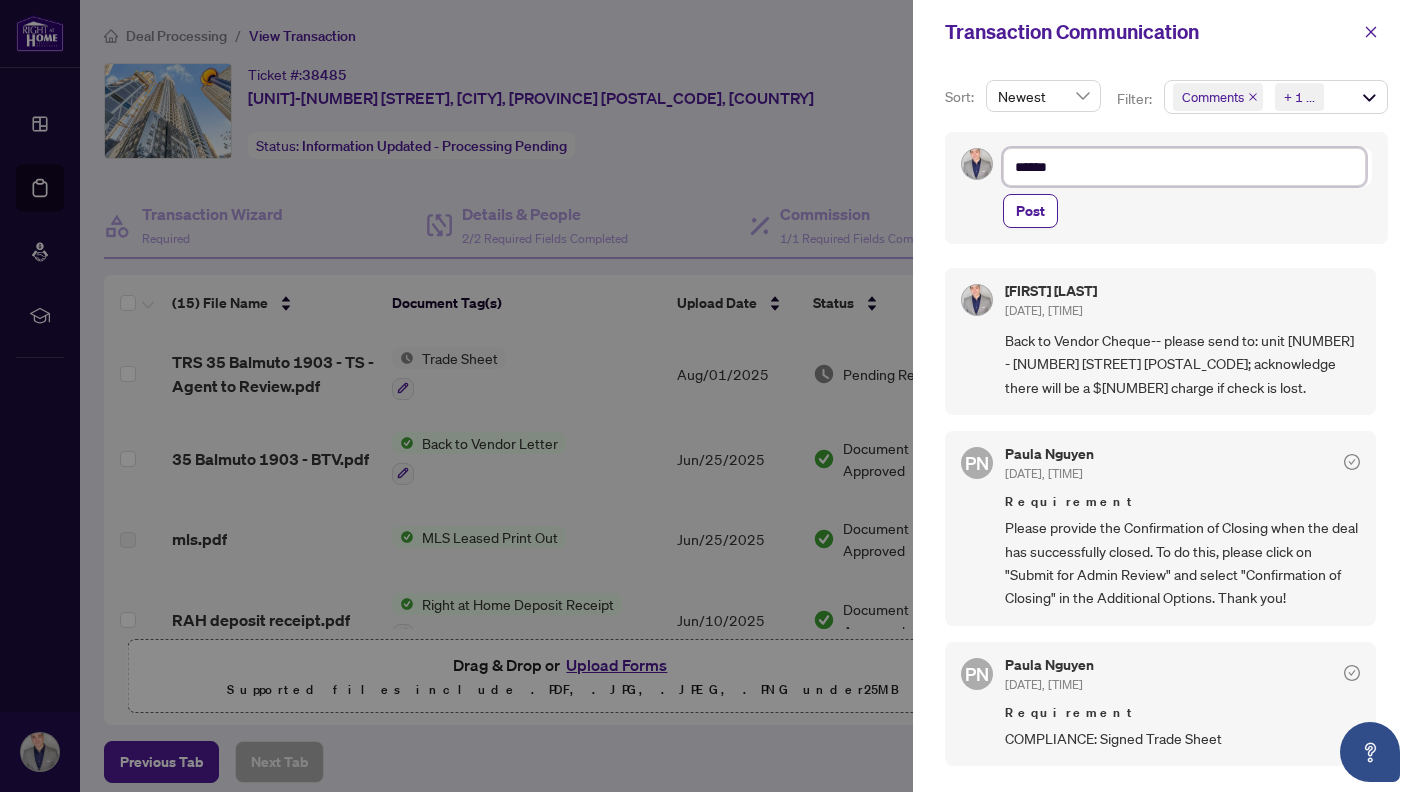 type on "*******" 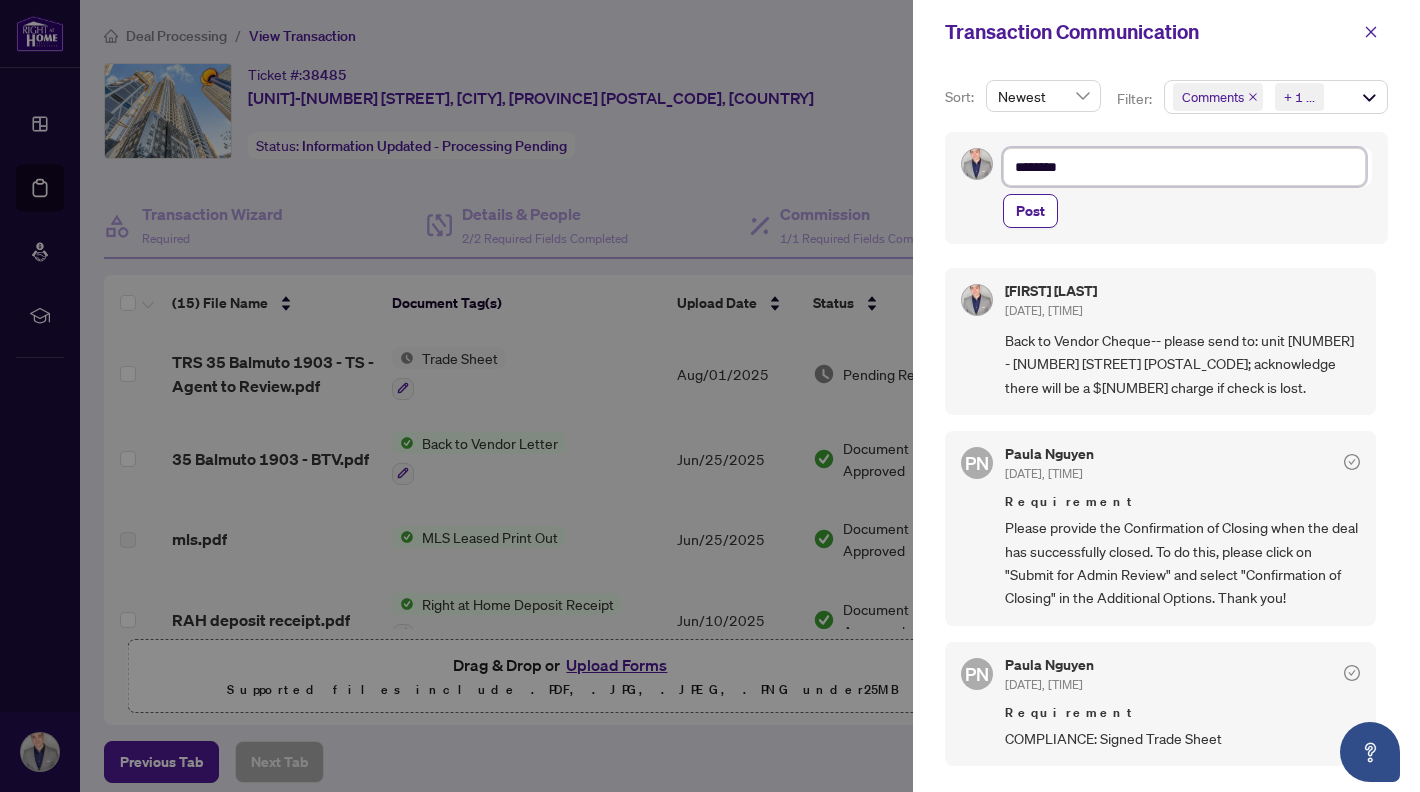 type on "*********" 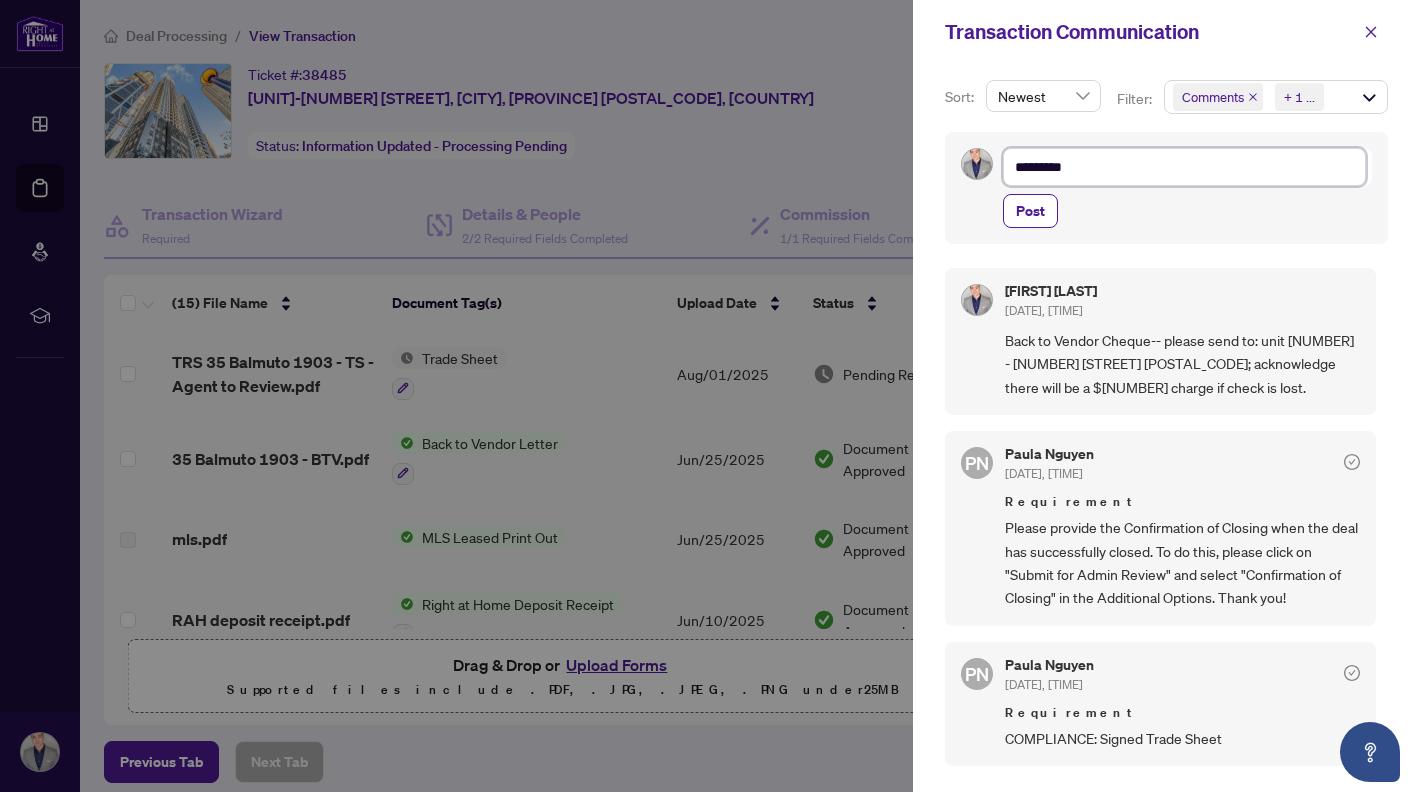 type on "**********" 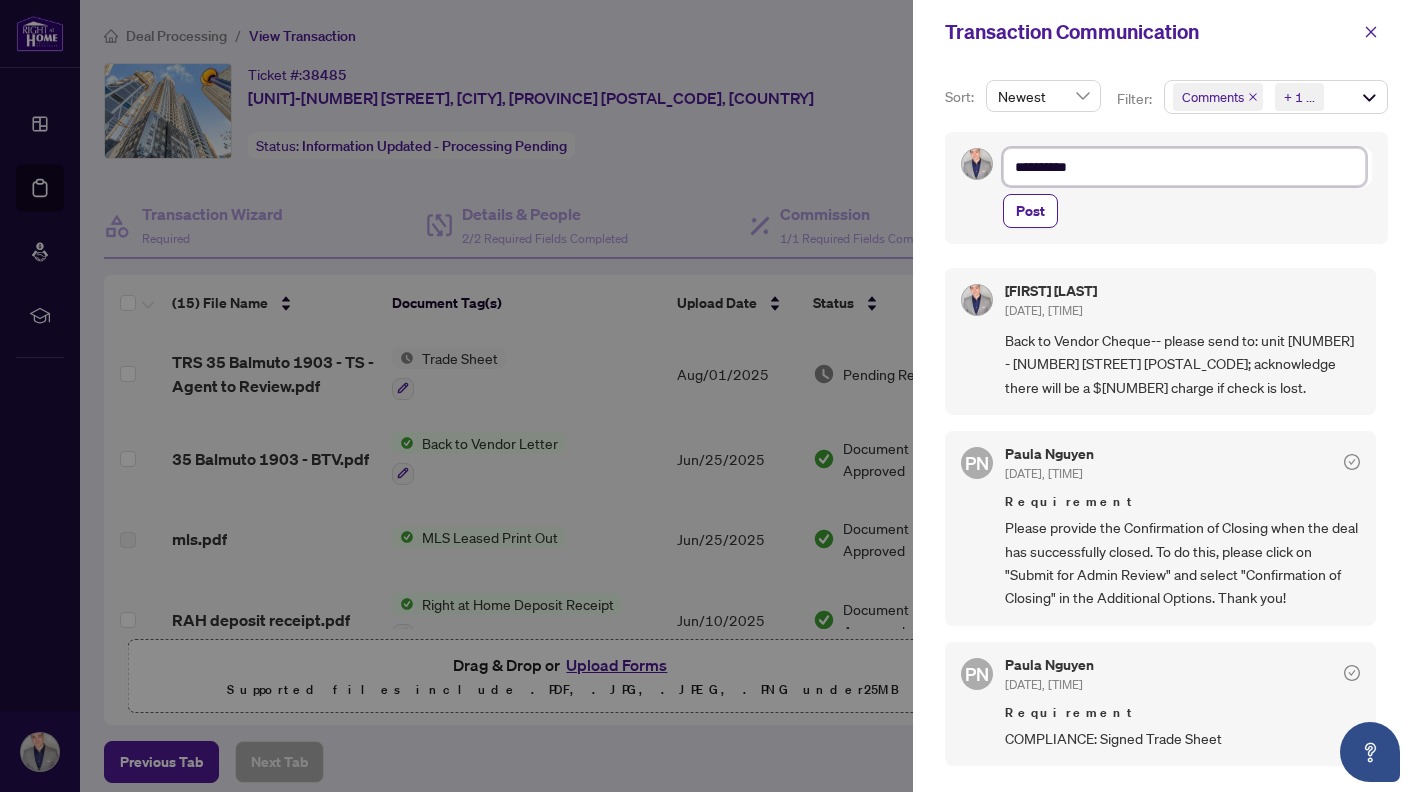 type on "*********" 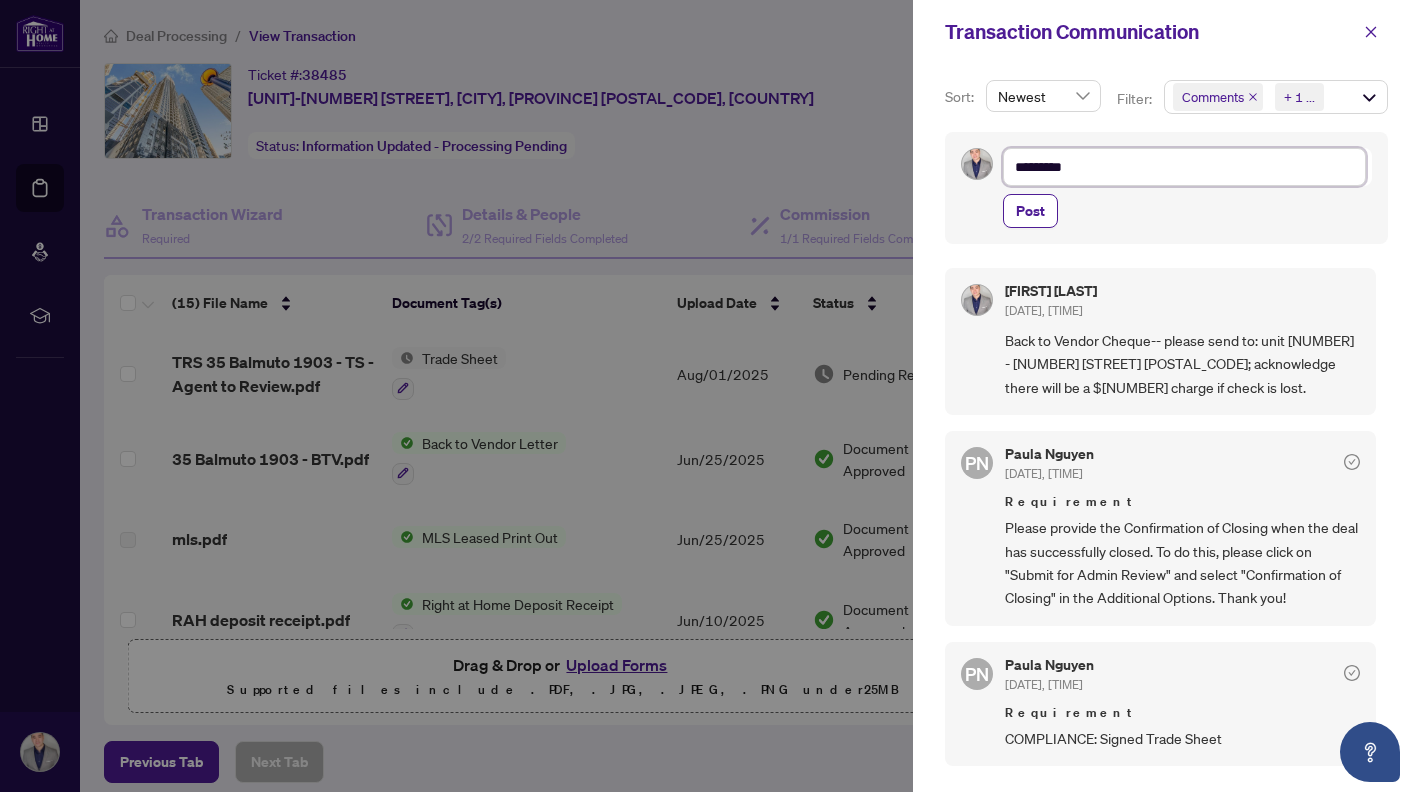 type on "*******" 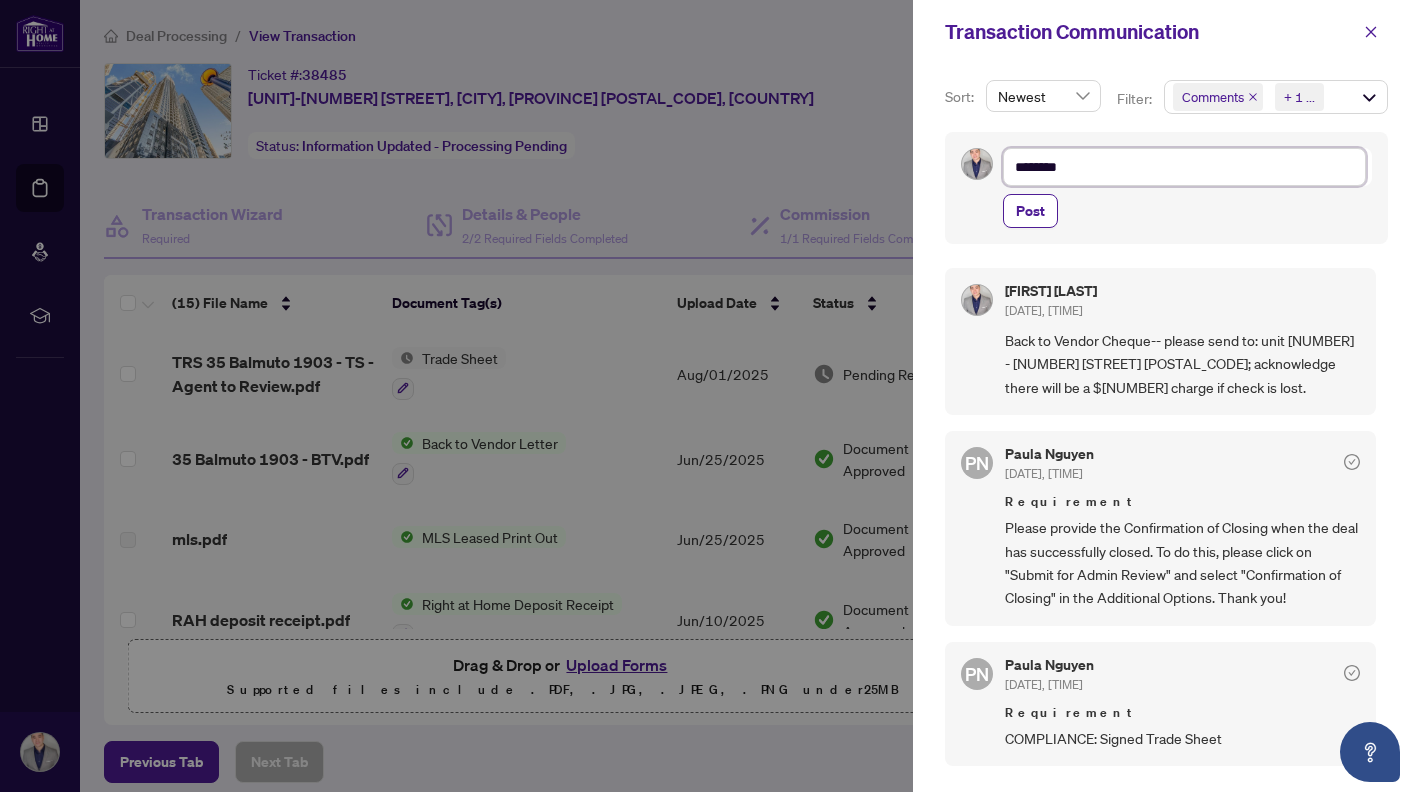 type on "*********" 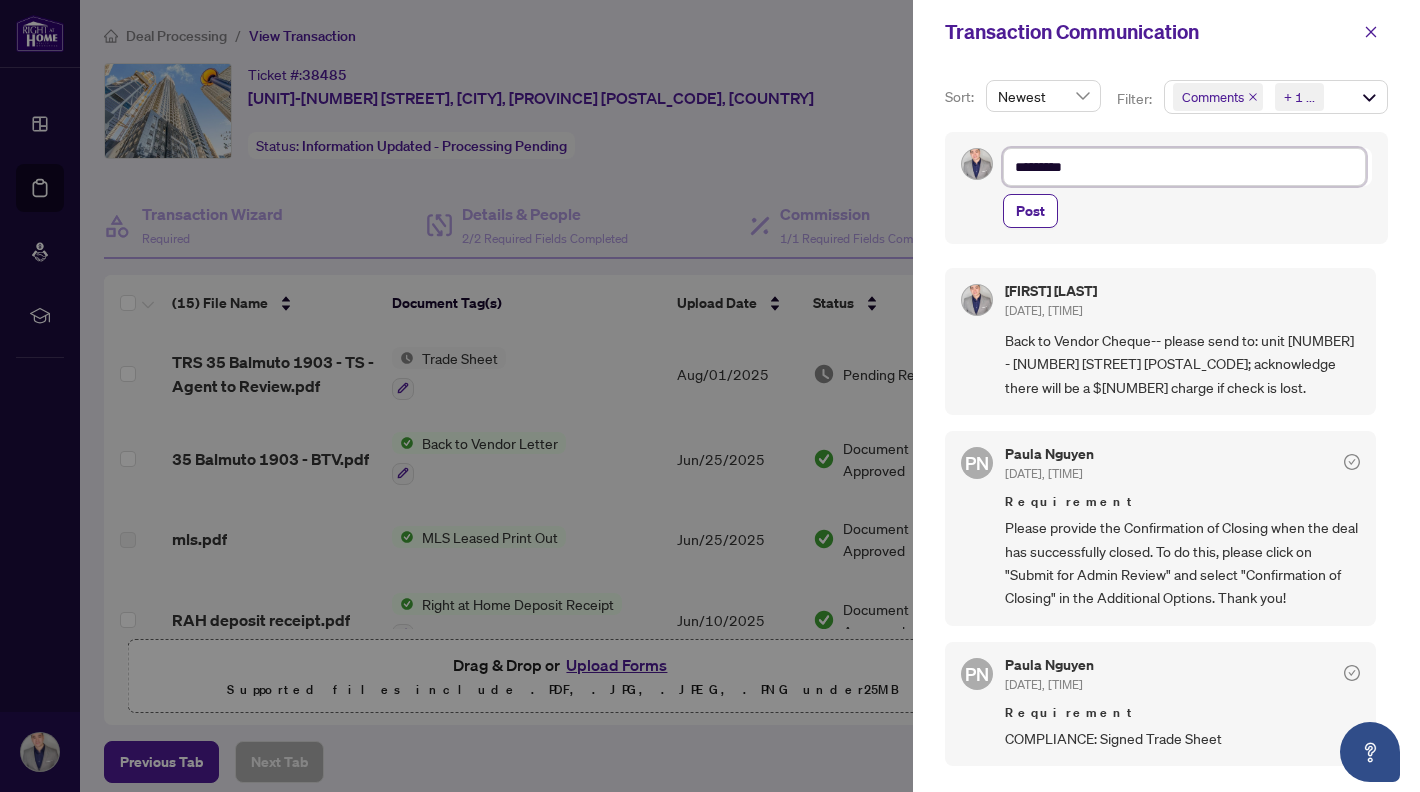 type on "**********" 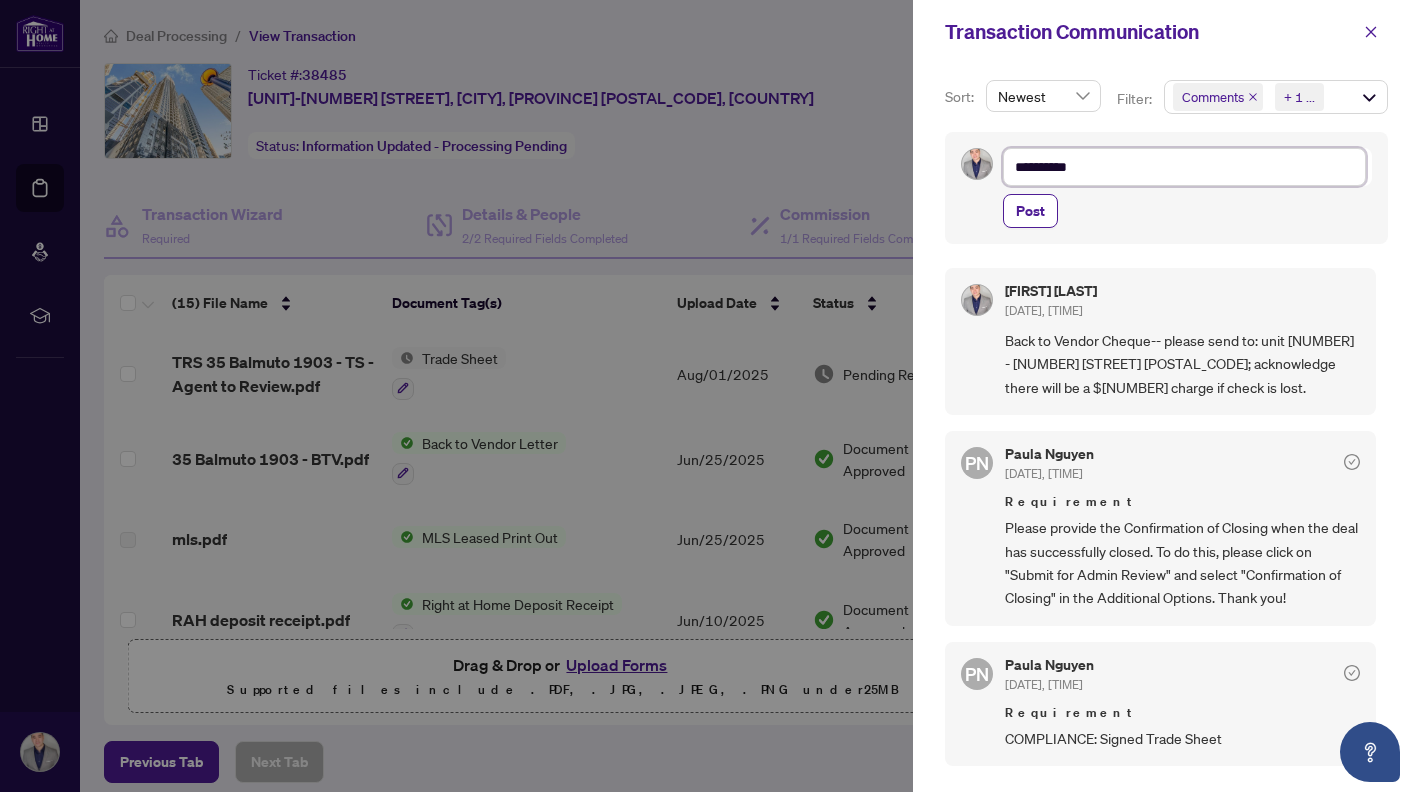 type on "**********" 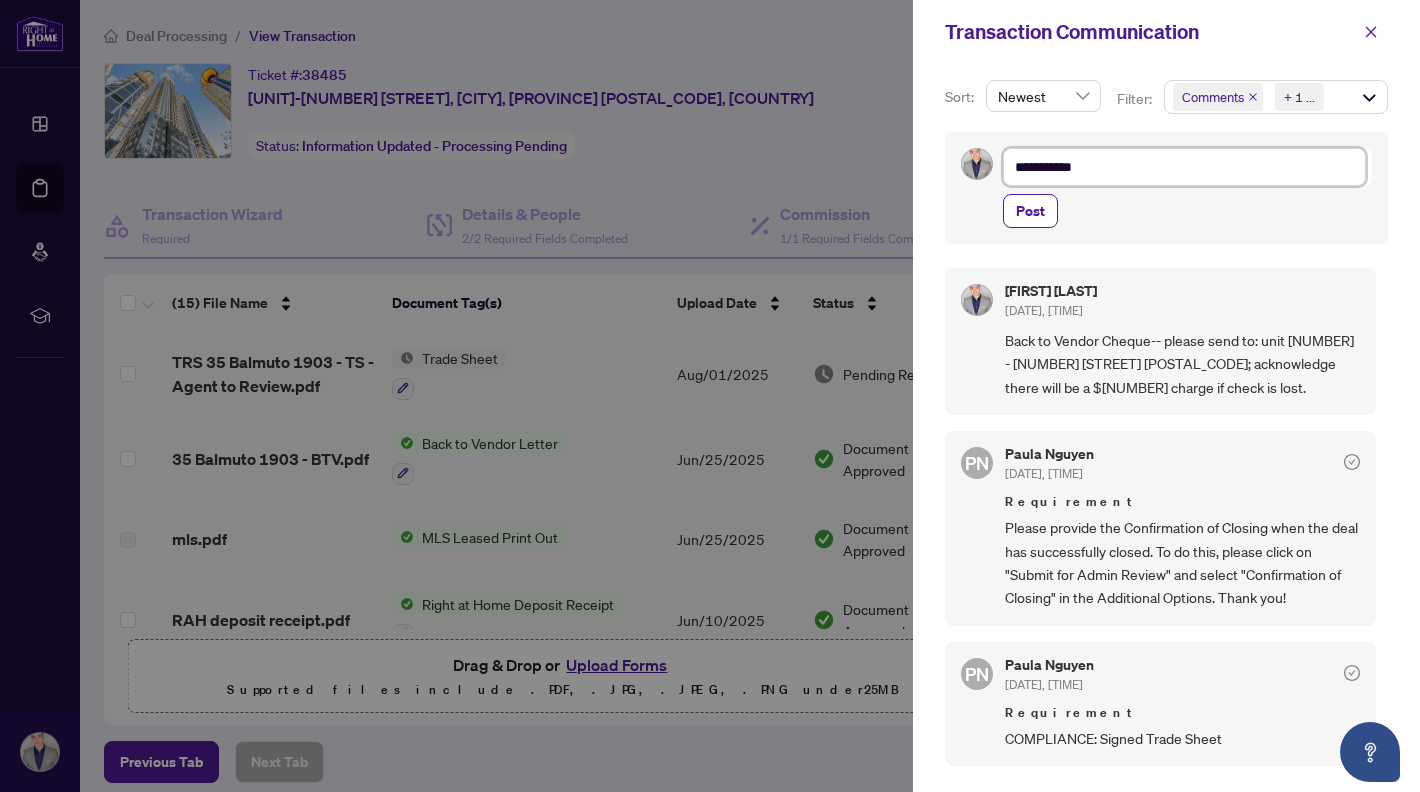 type on "**********" 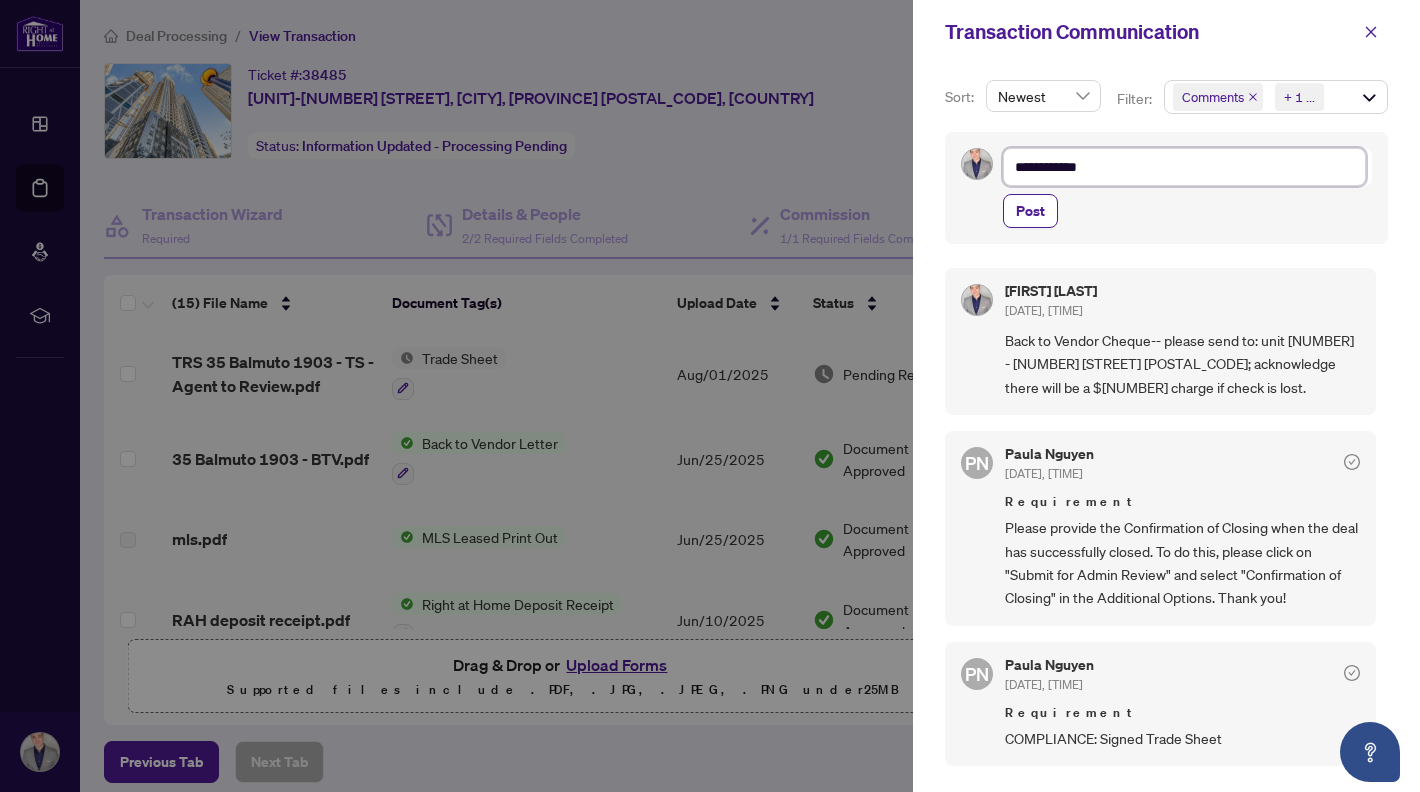 type on "**********" 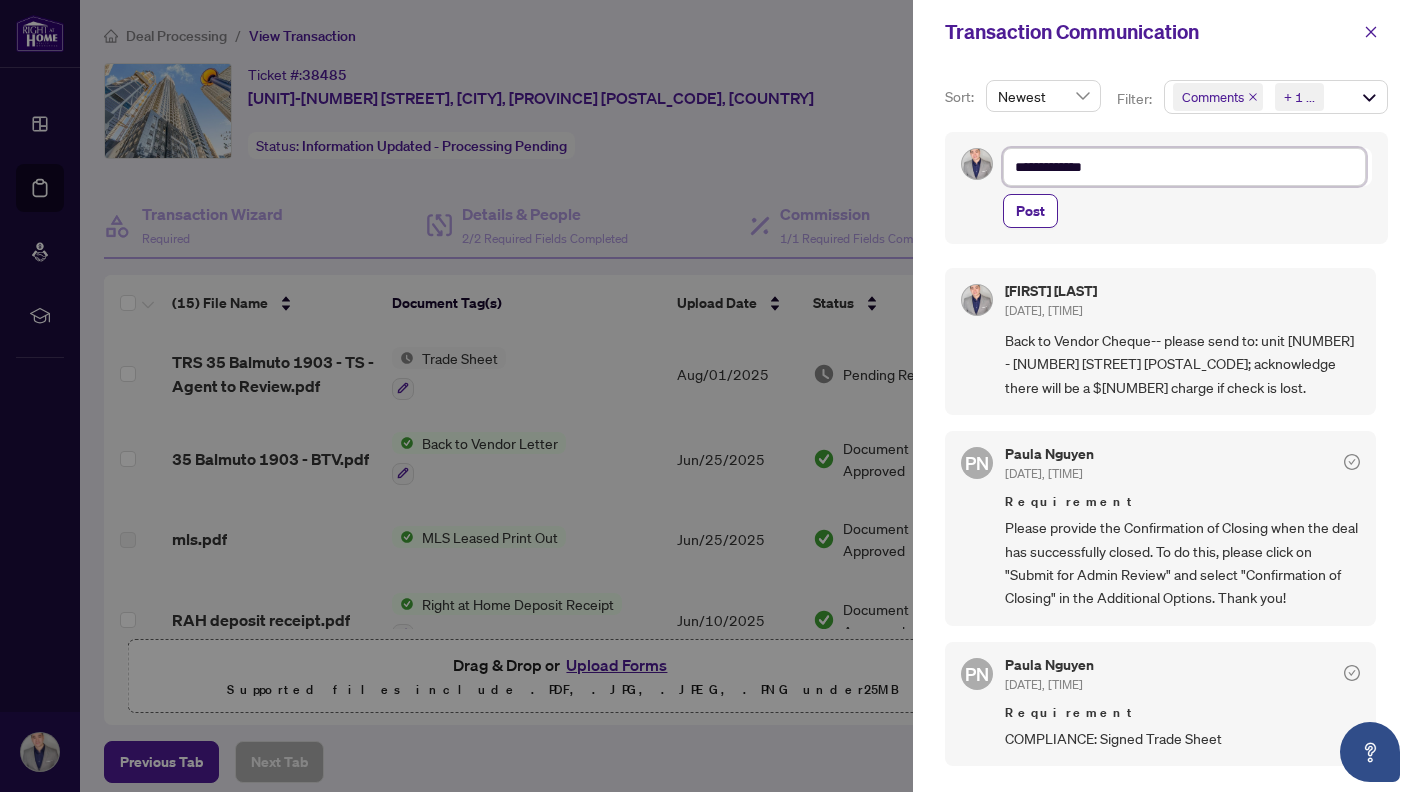 type on "**********" 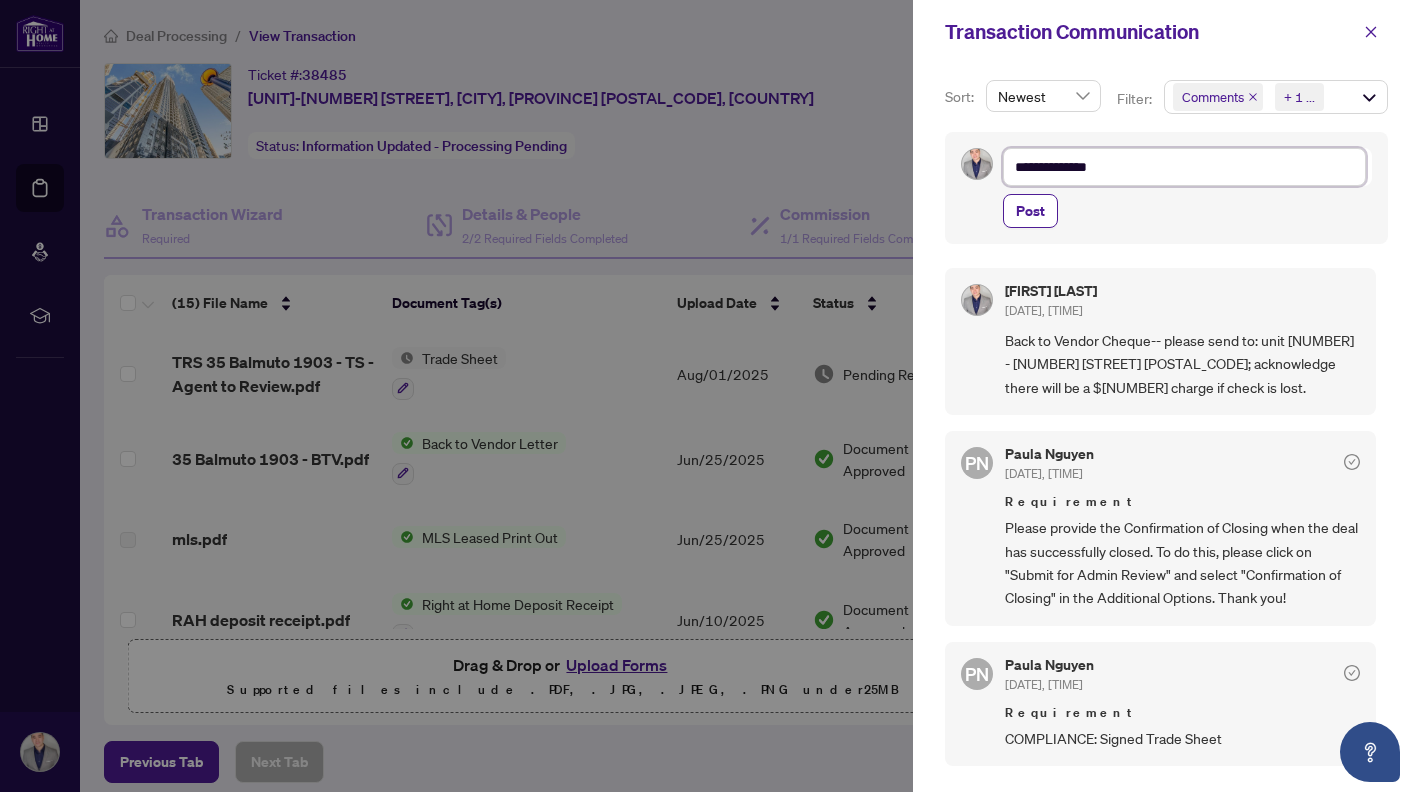 type on "**********" 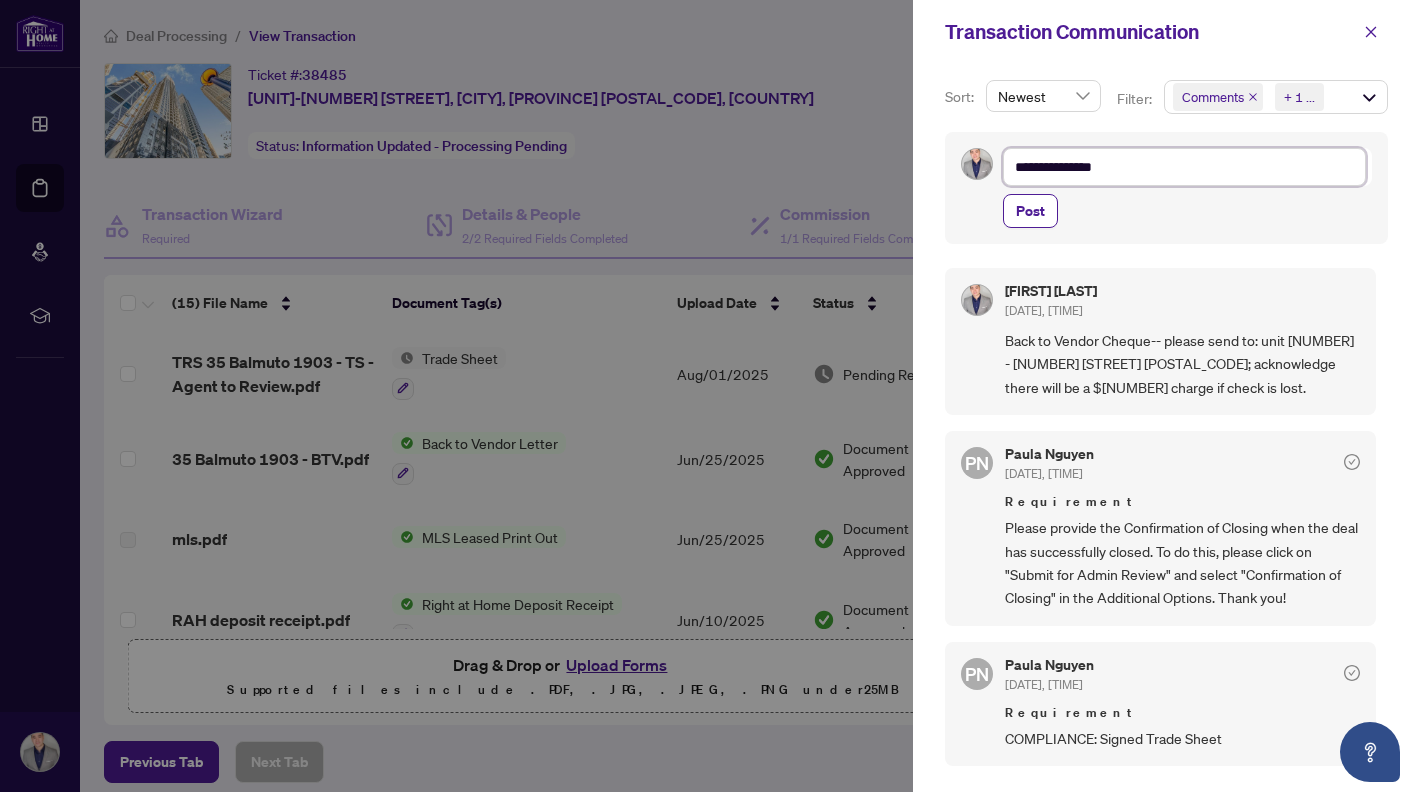 type on "**********" 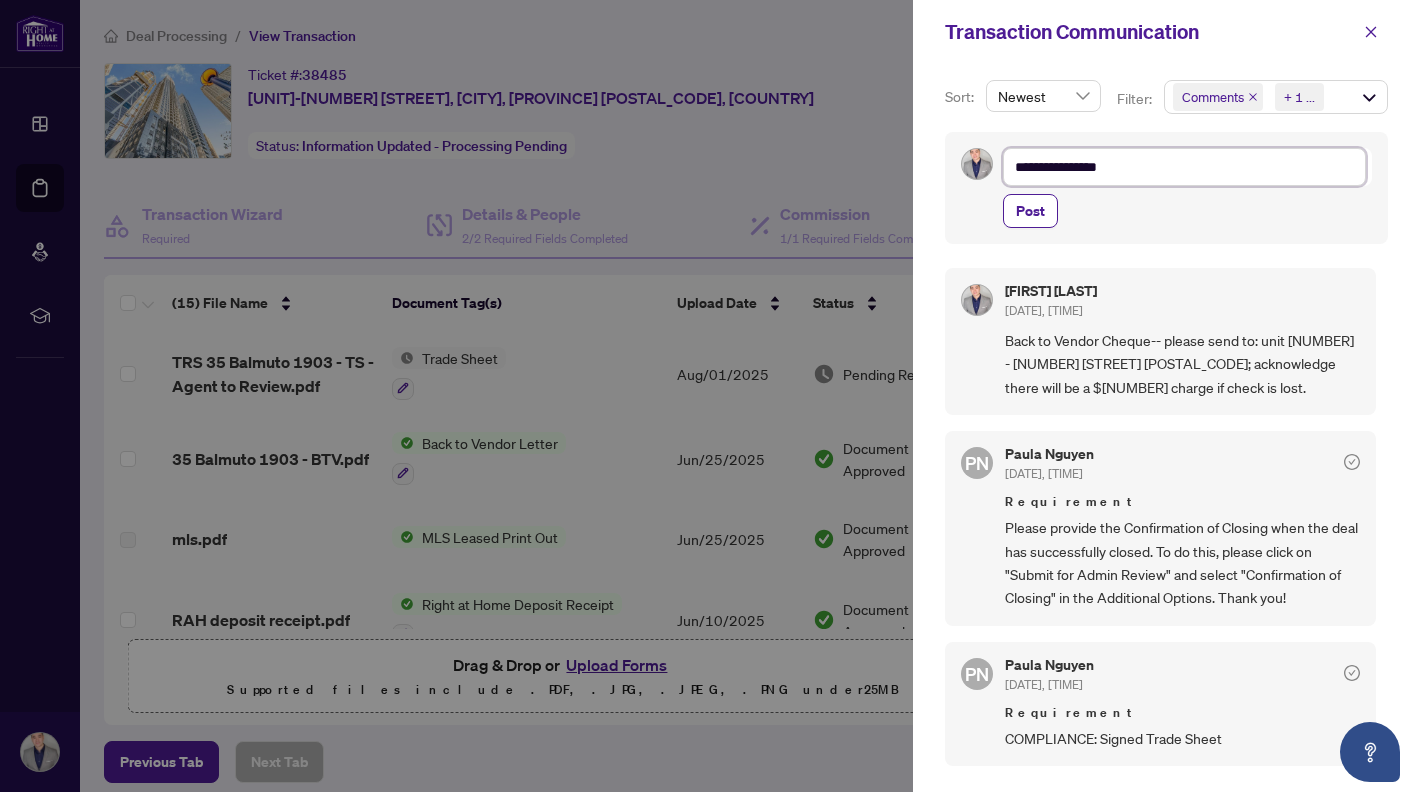 type on "**********" 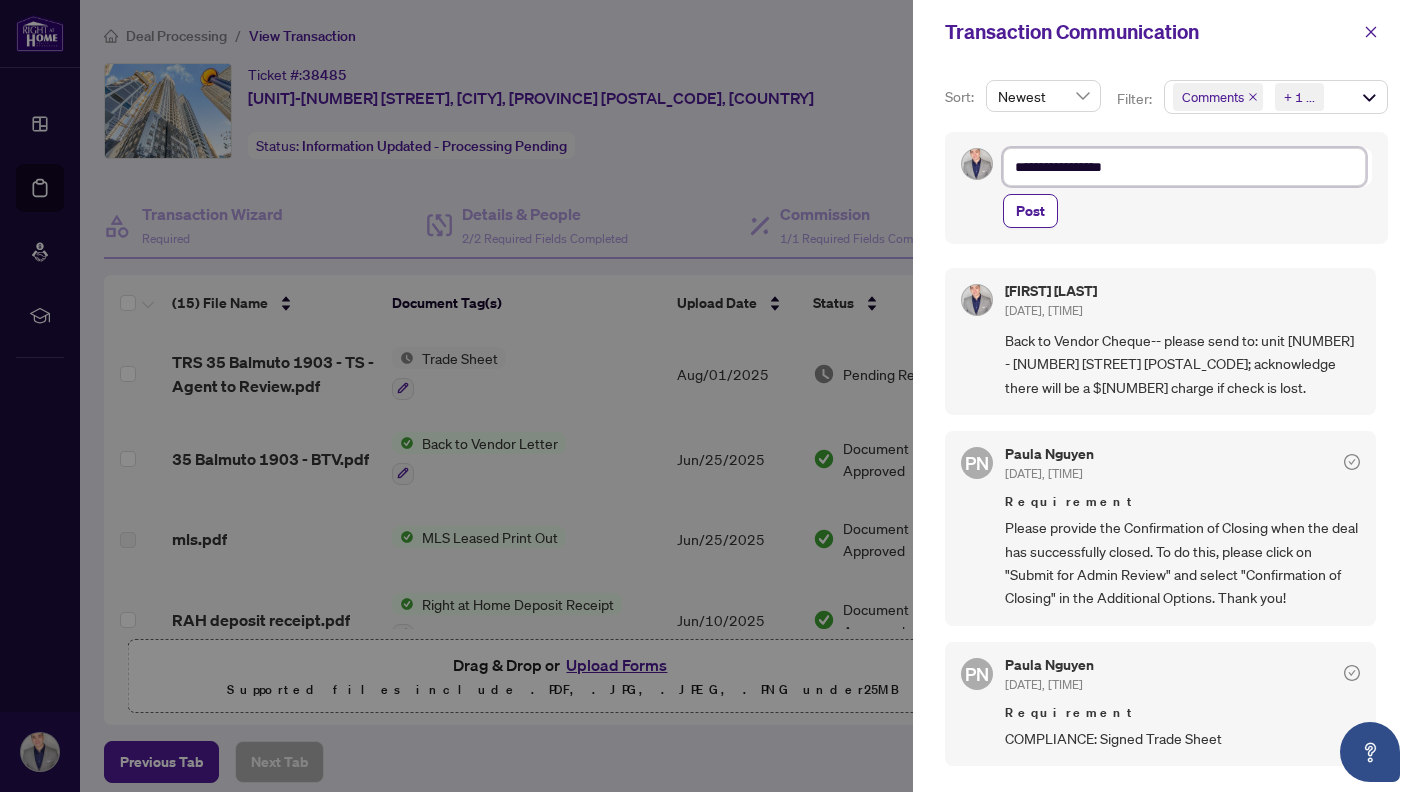 type on "**********" 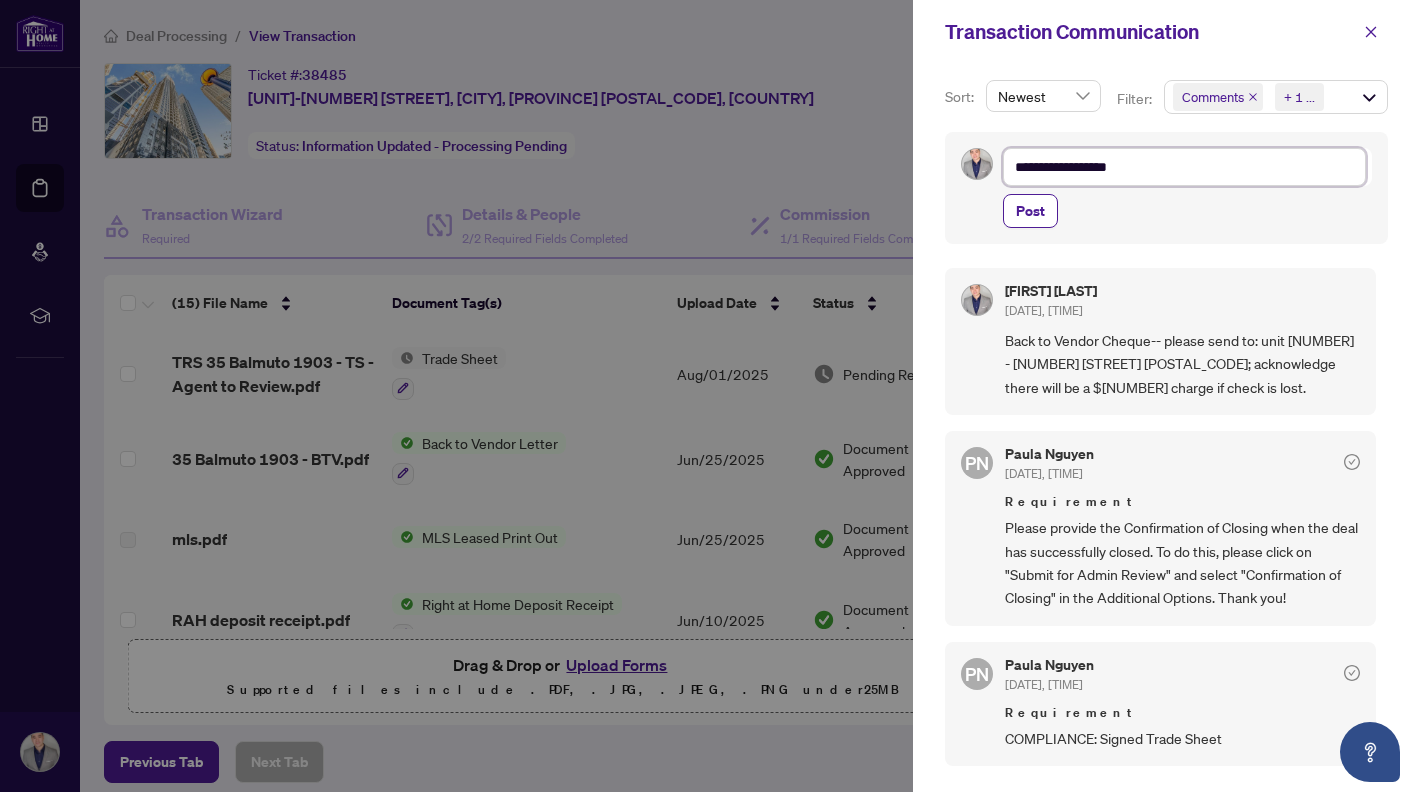 type on "**********" 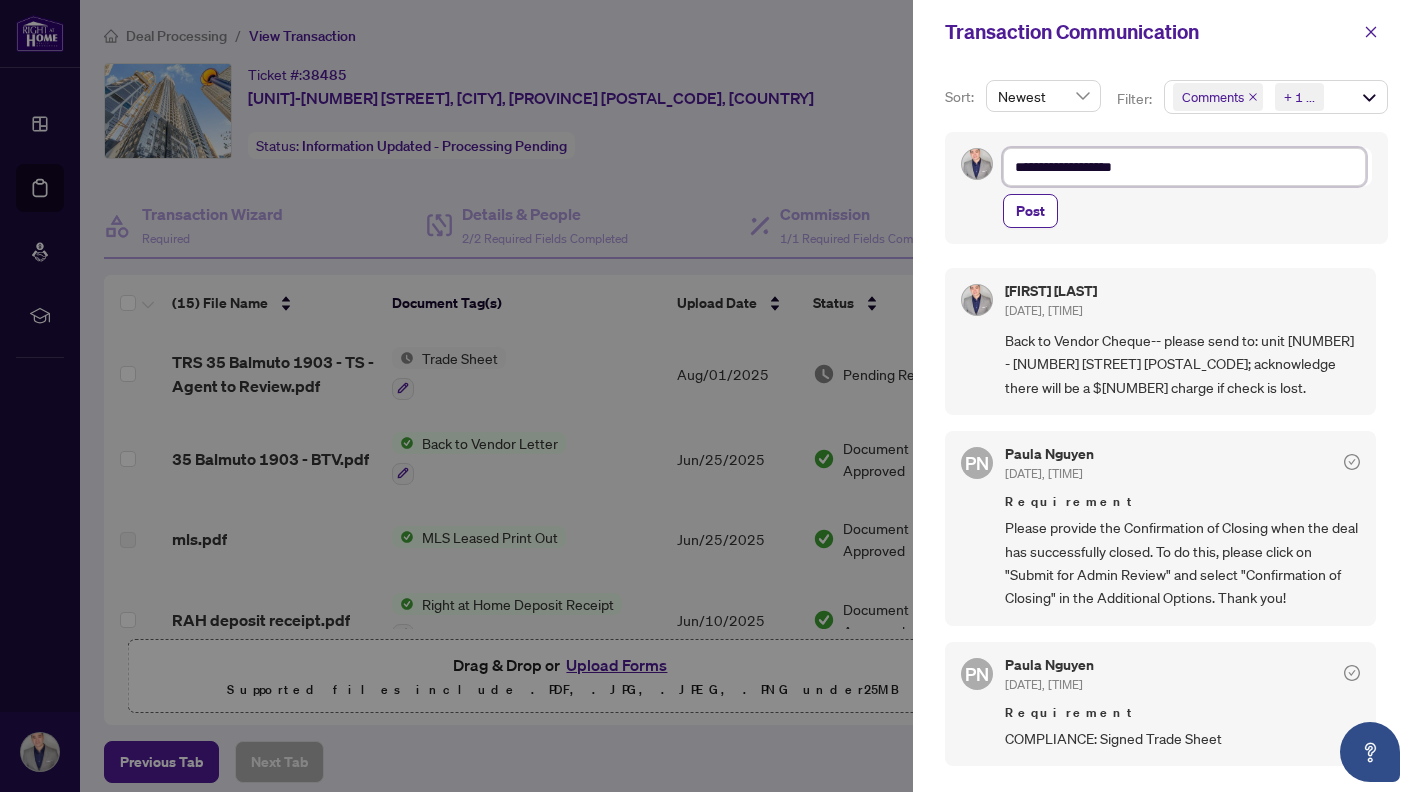 type on "**********" 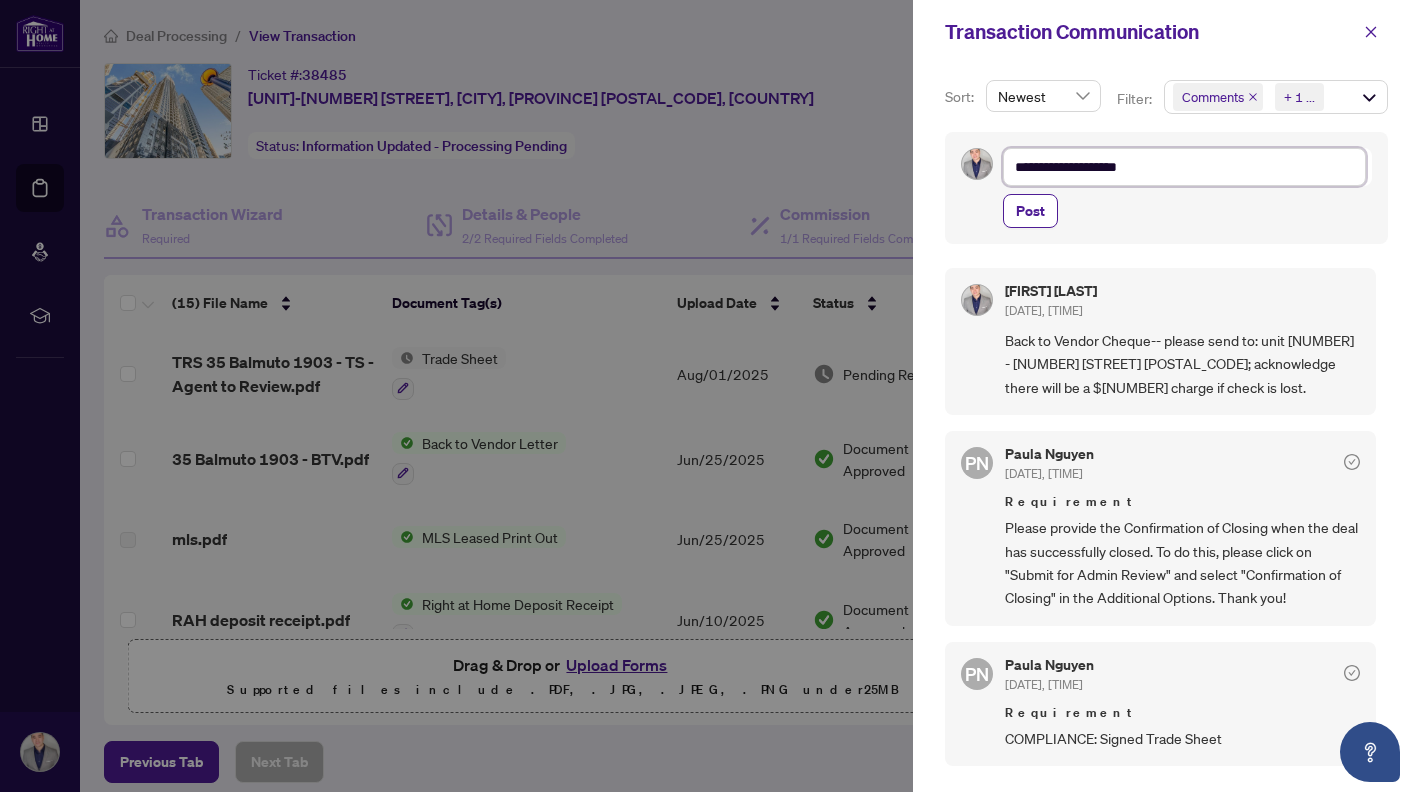 type on "**********" 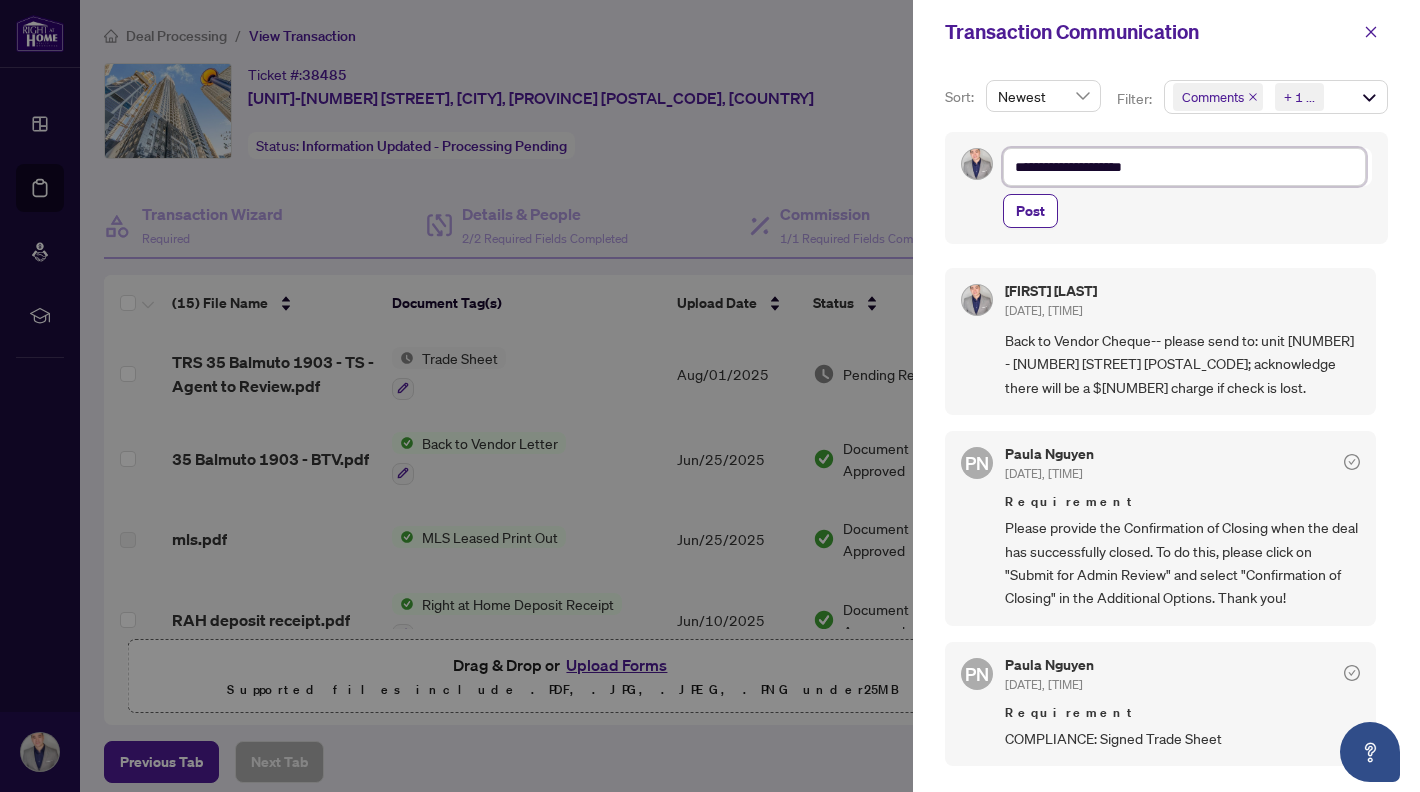 type on "**********" 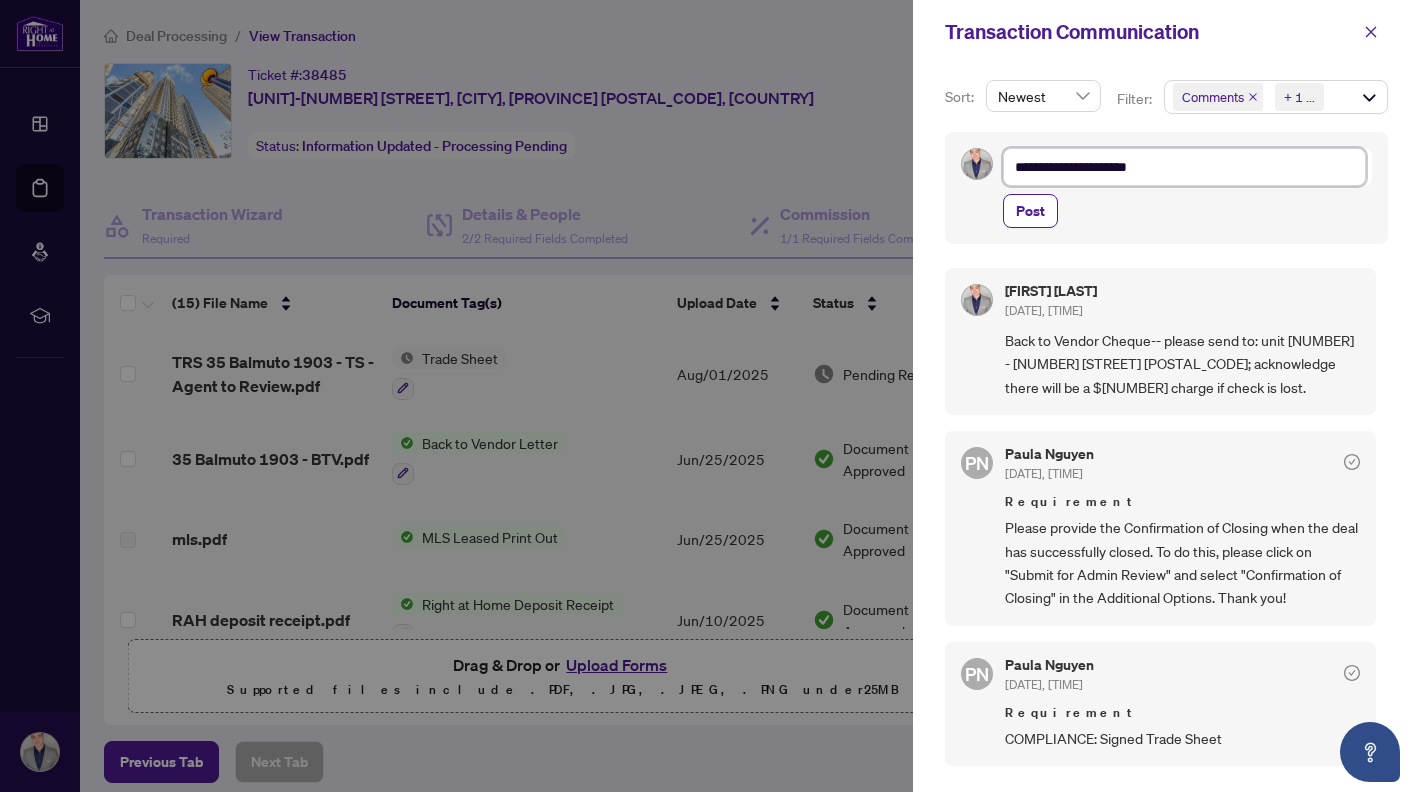 type on "**********" 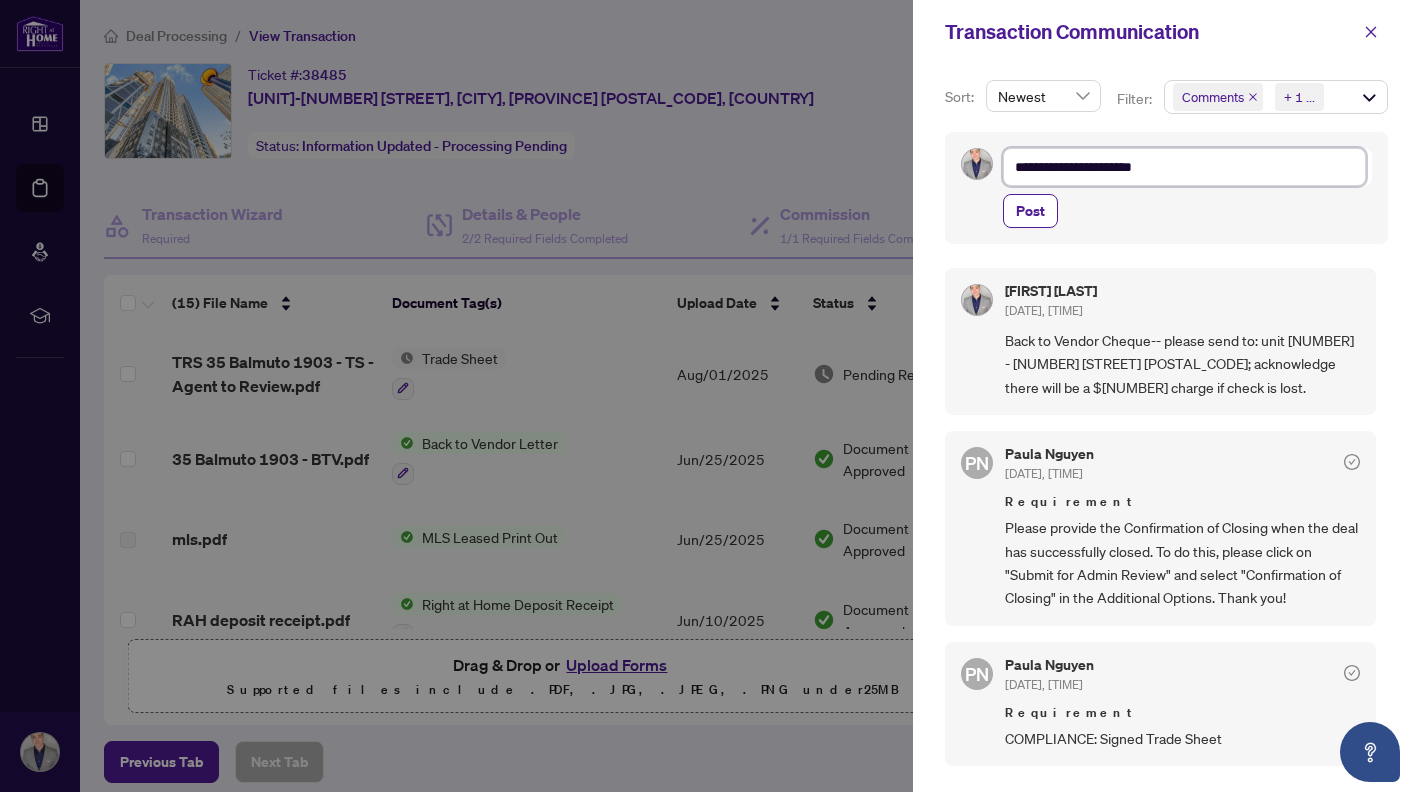 type on "**********" 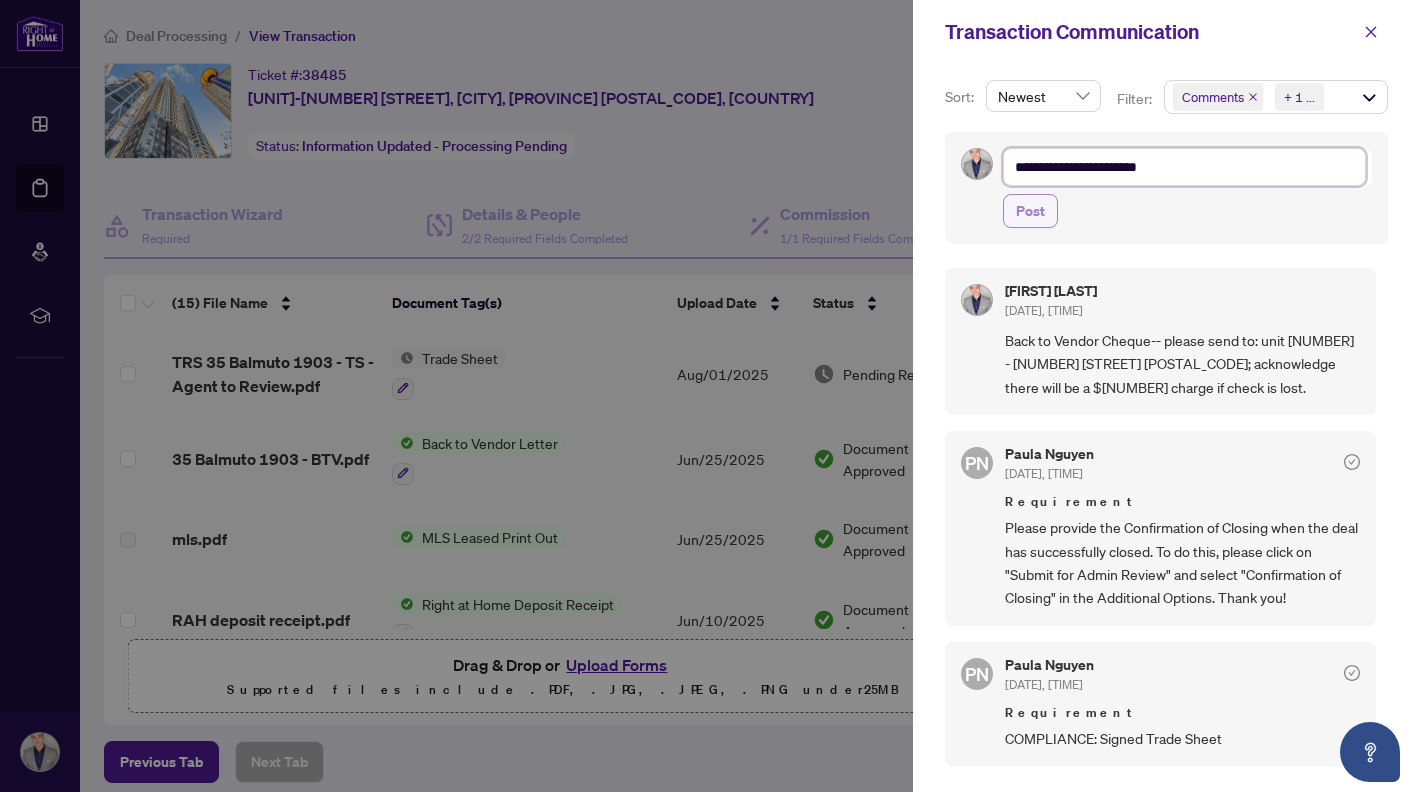 type on "**********" 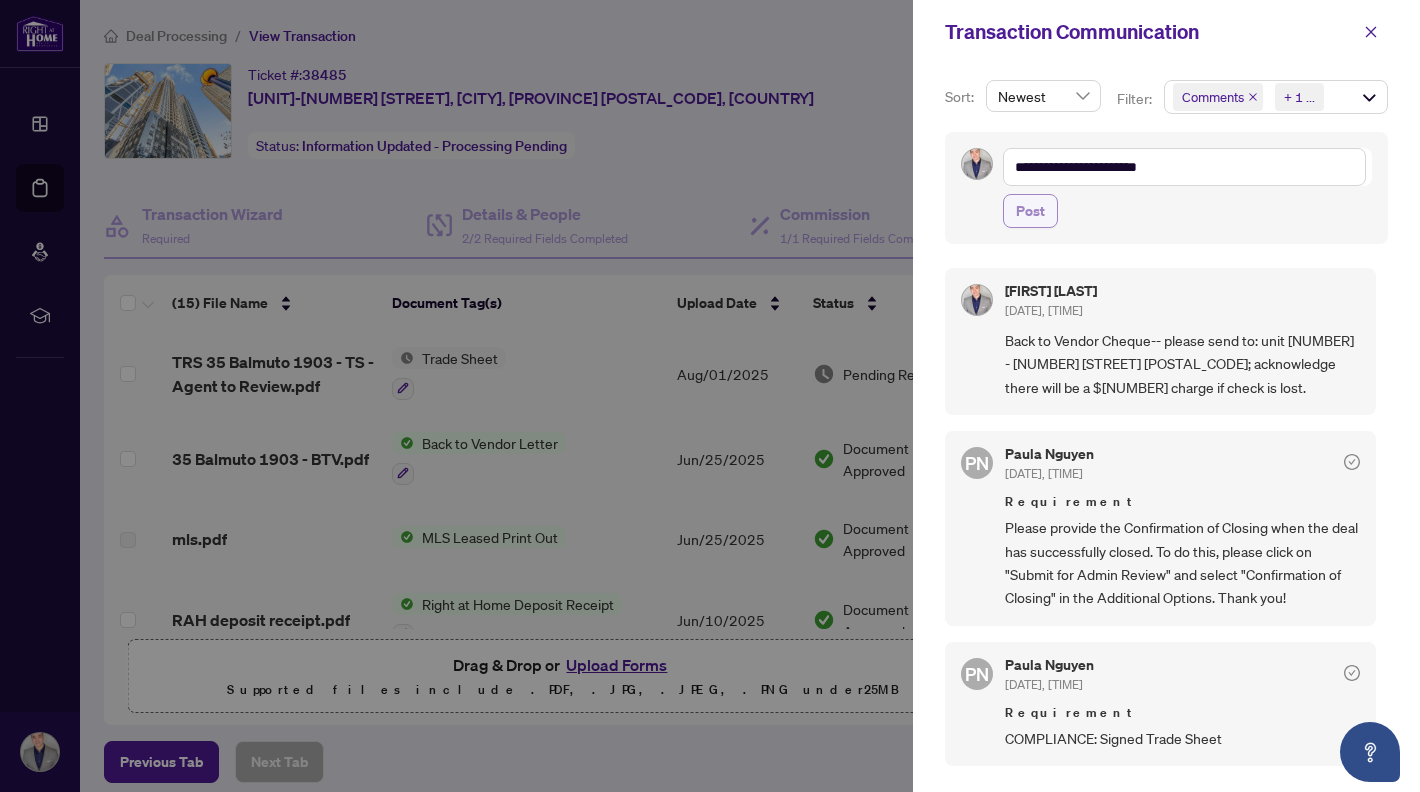 click on "Post" at bounding box center [1030, 211] 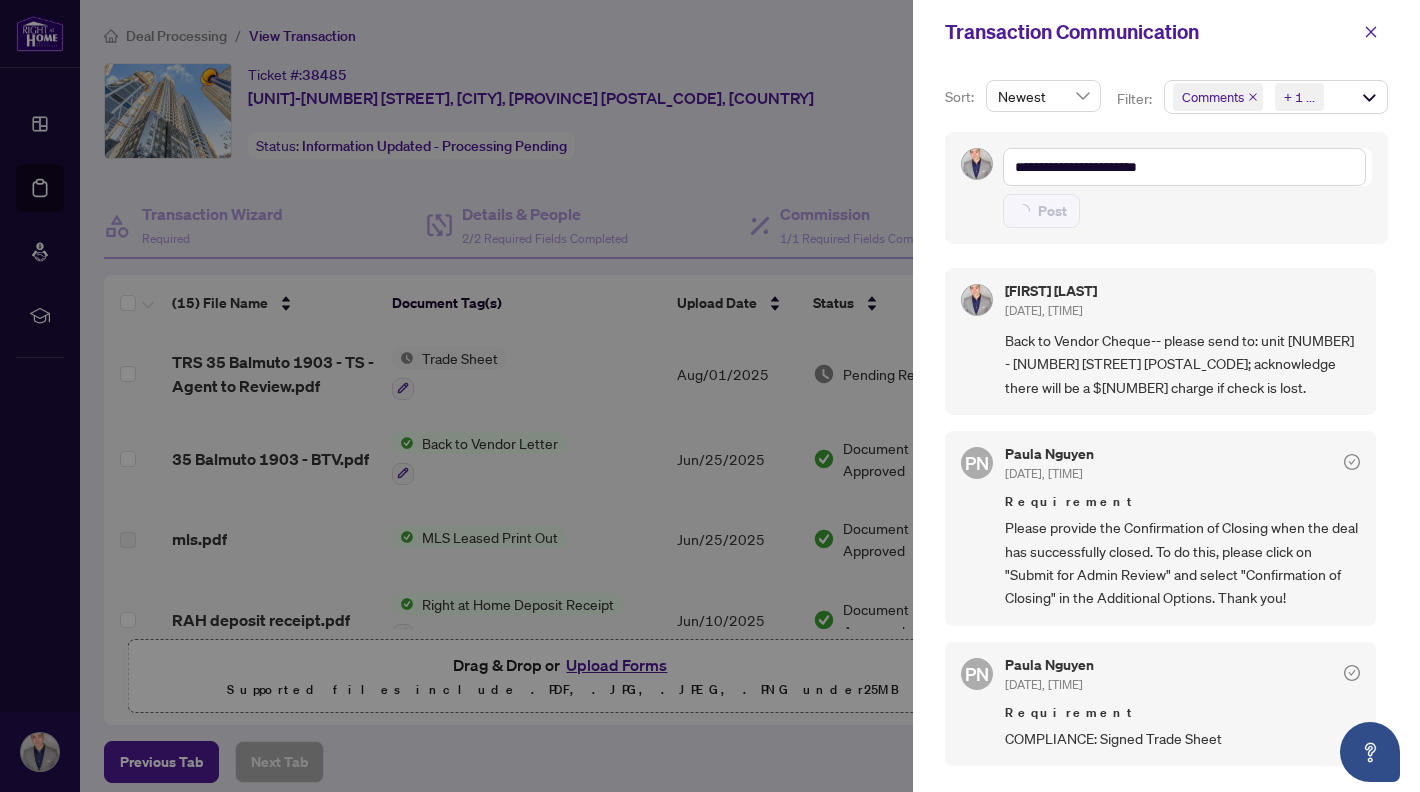 type 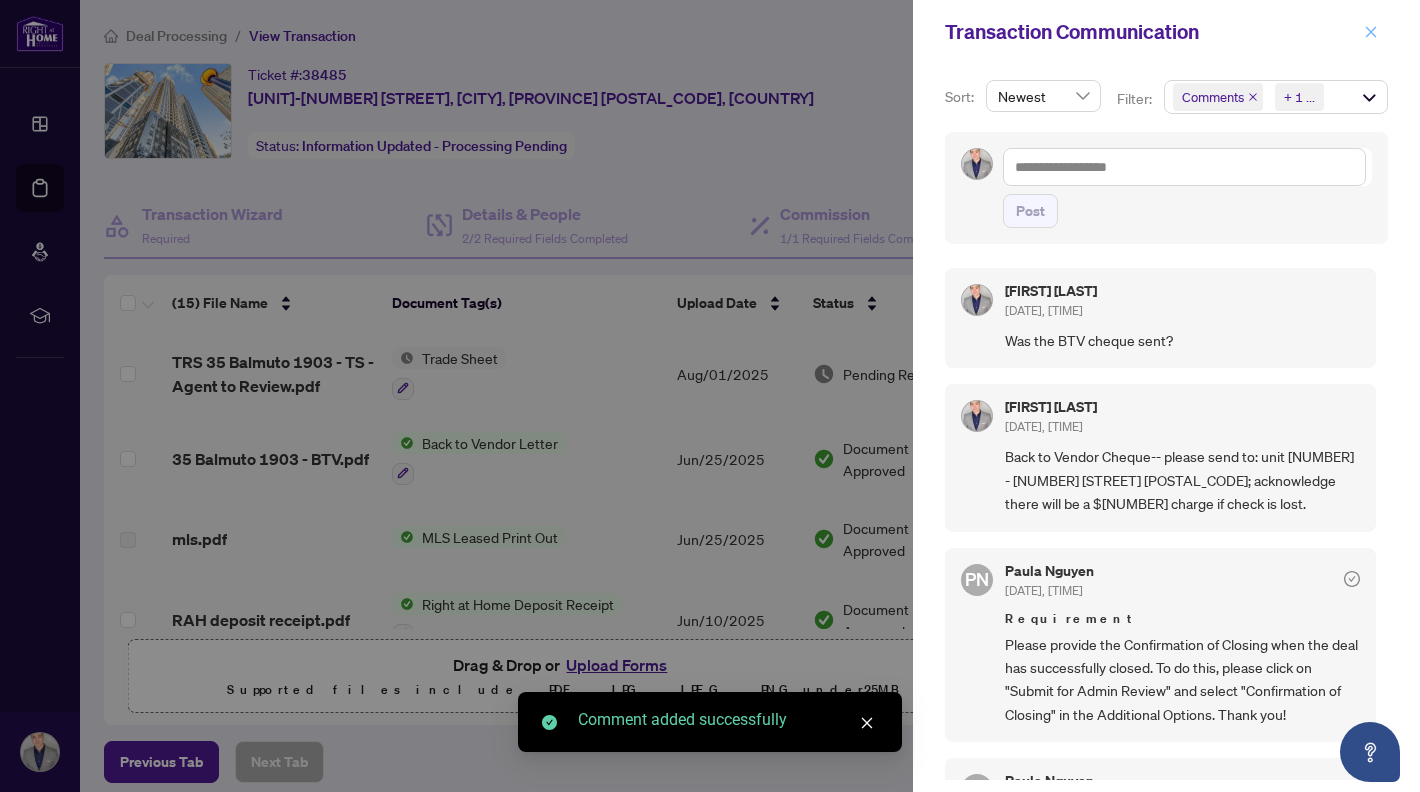 click 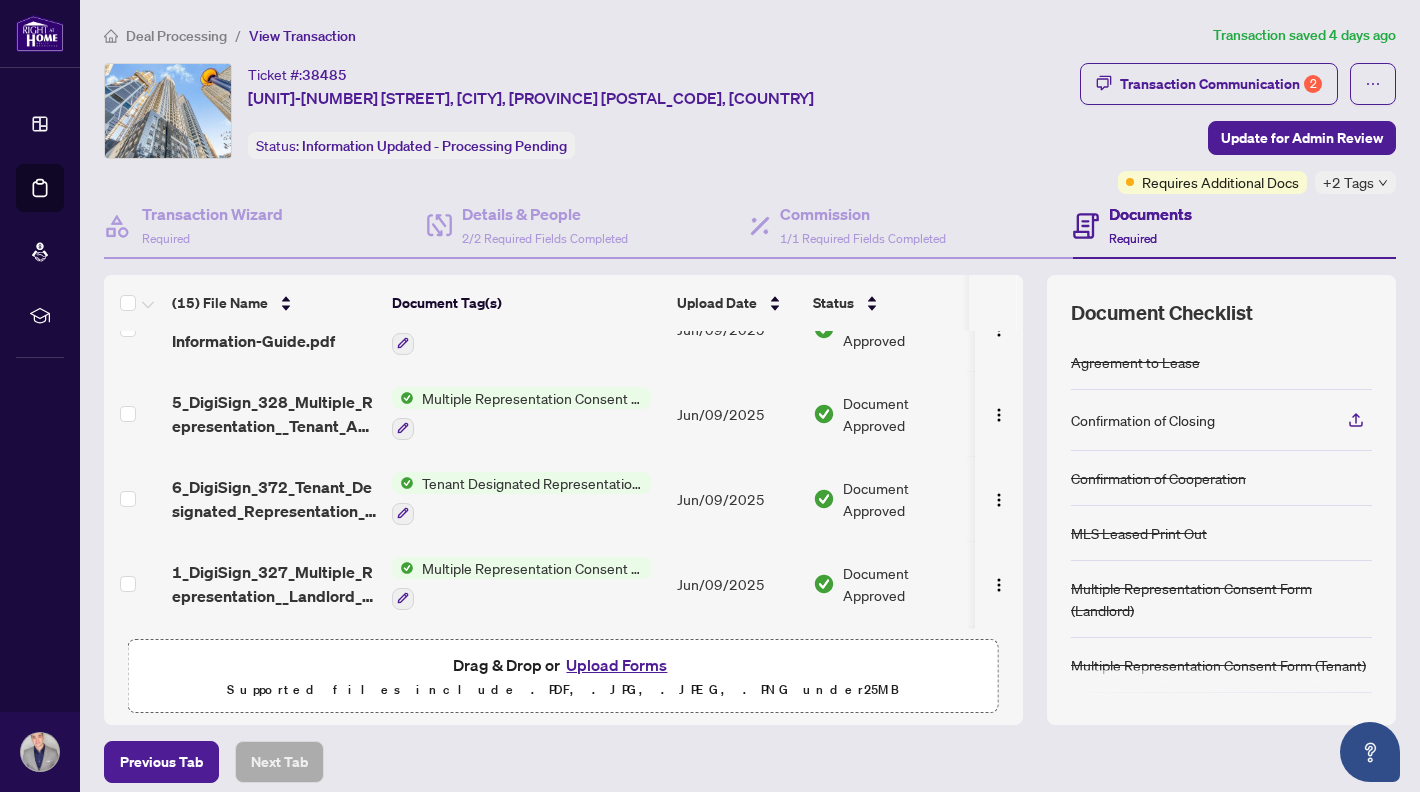 scroll, scrollTop: 975, scrollLeft: 0, axis: vertical 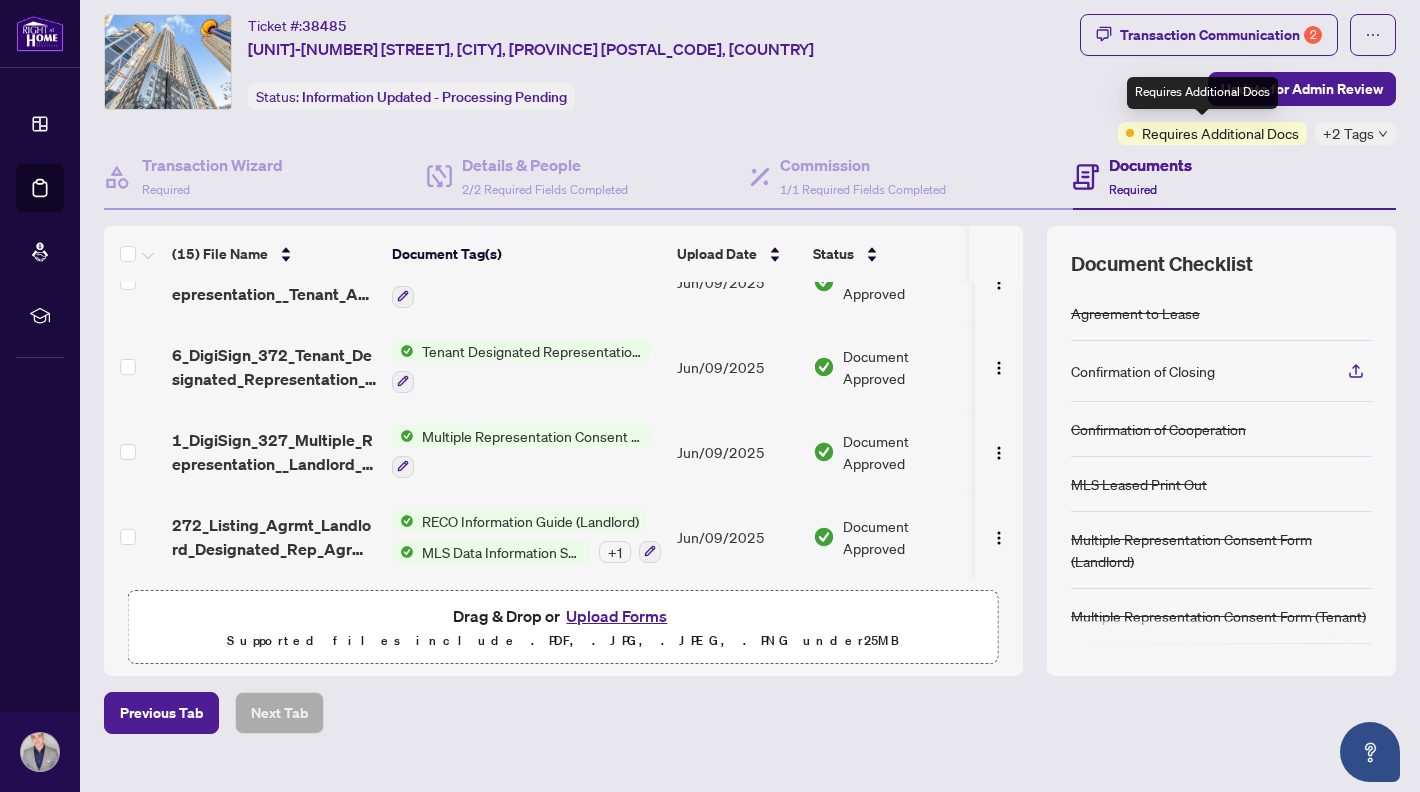 click on "Requires Additional Docs" at bounding box center (1220, 133) 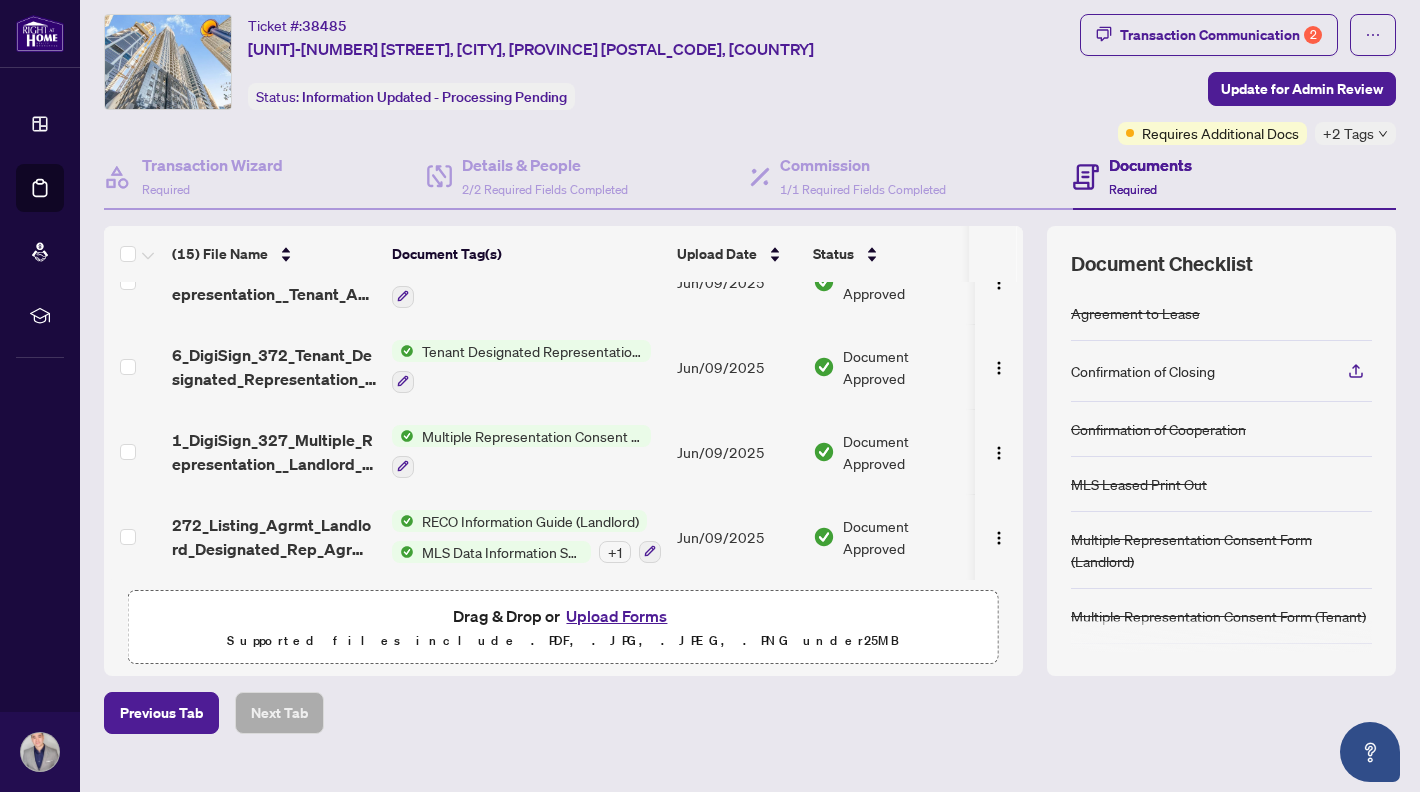 click on "+2 Tags" at bounding box center (1348, 133) 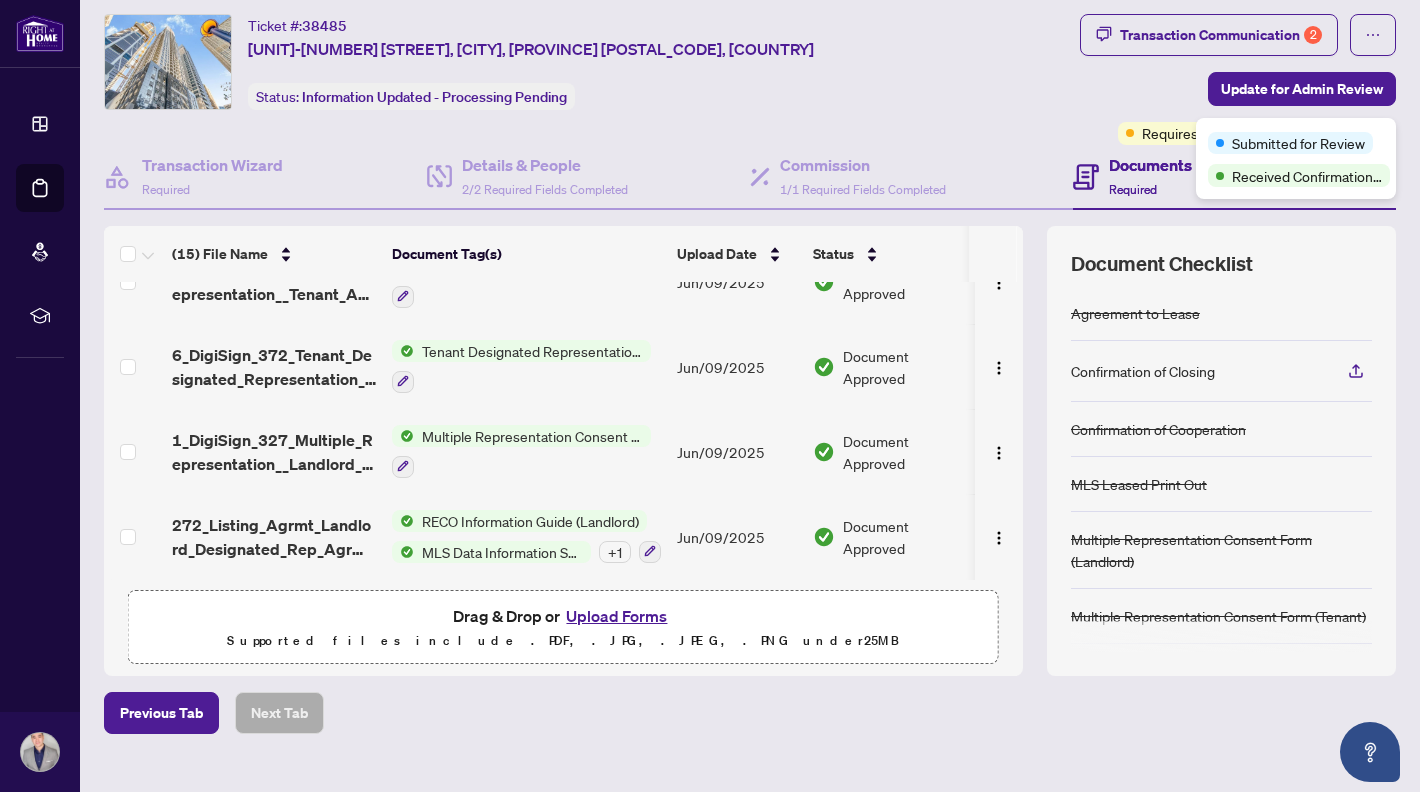 click on "Submitted for Review" at bounding box center (1296, 142) 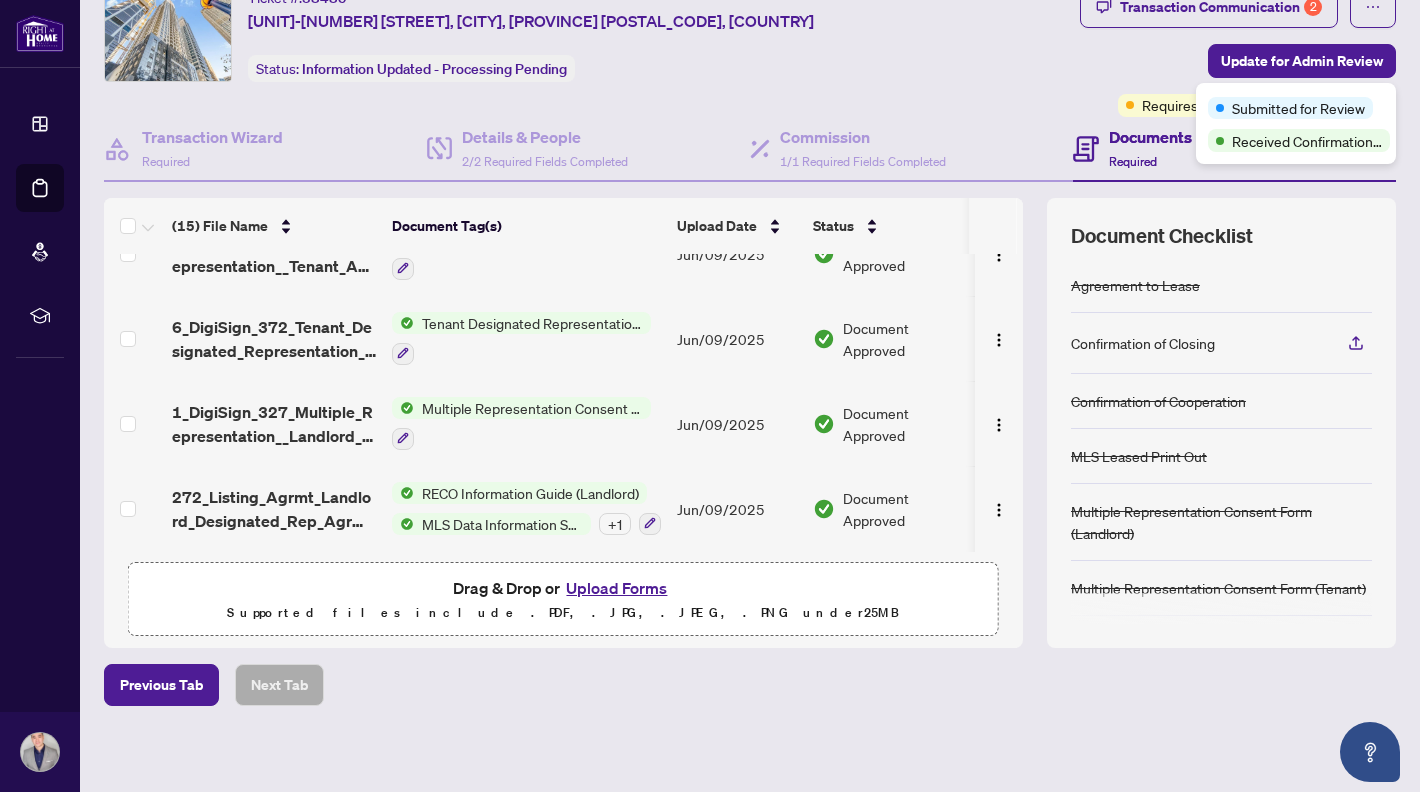 scroll, scrollTop: 84, scrollLeft: 0, axis: vertical 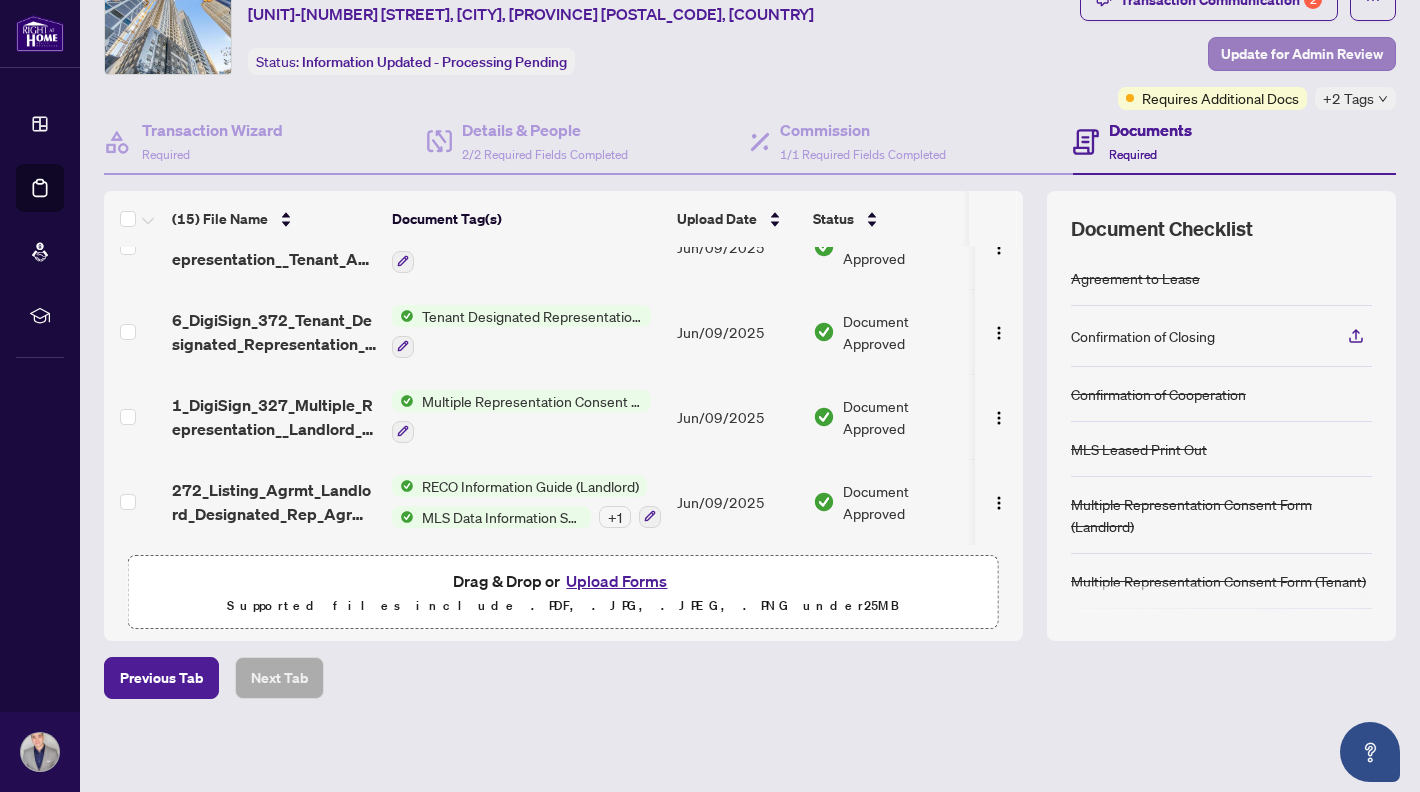 click on "Update for Admin Review" at bounding box center [1302, 54] 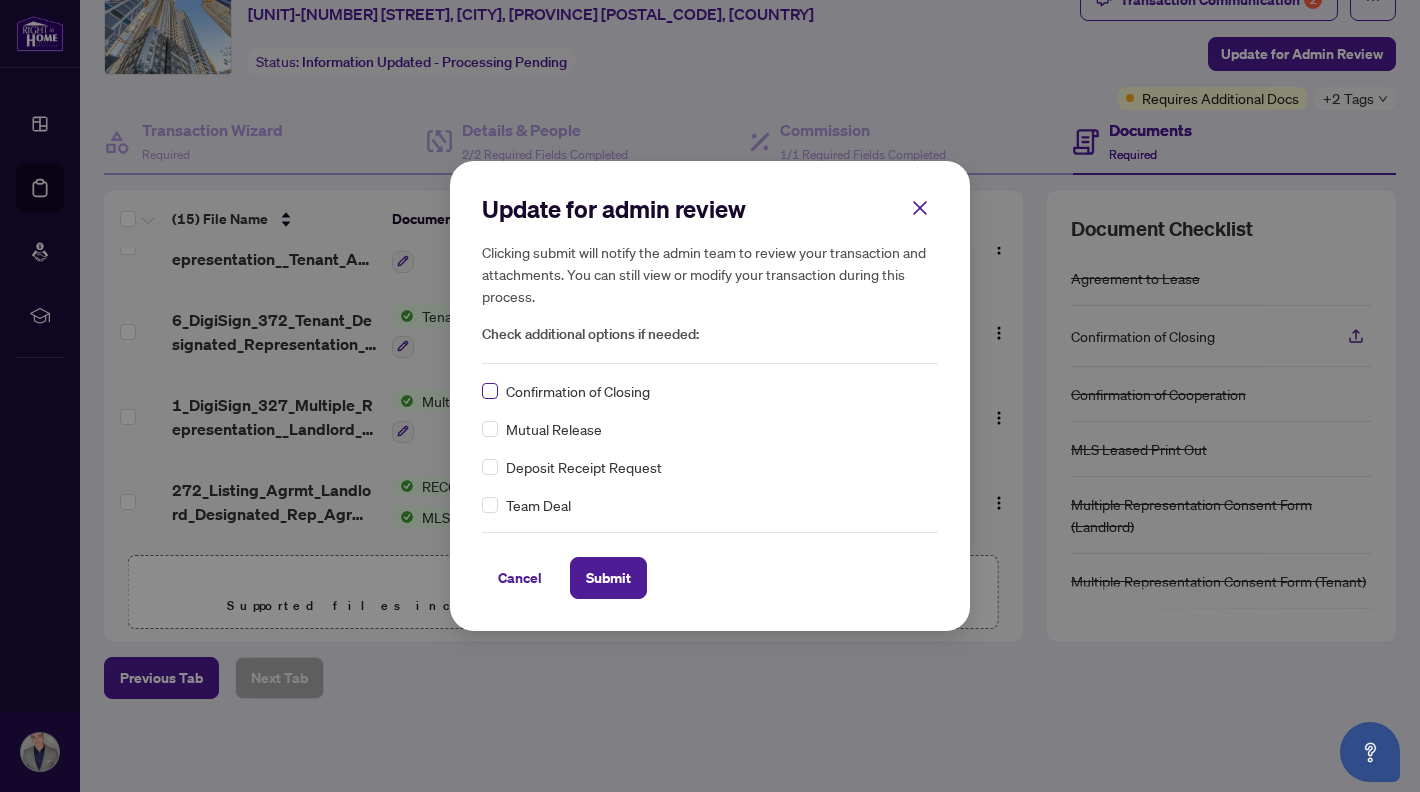 click at bounding box center [490, 391] 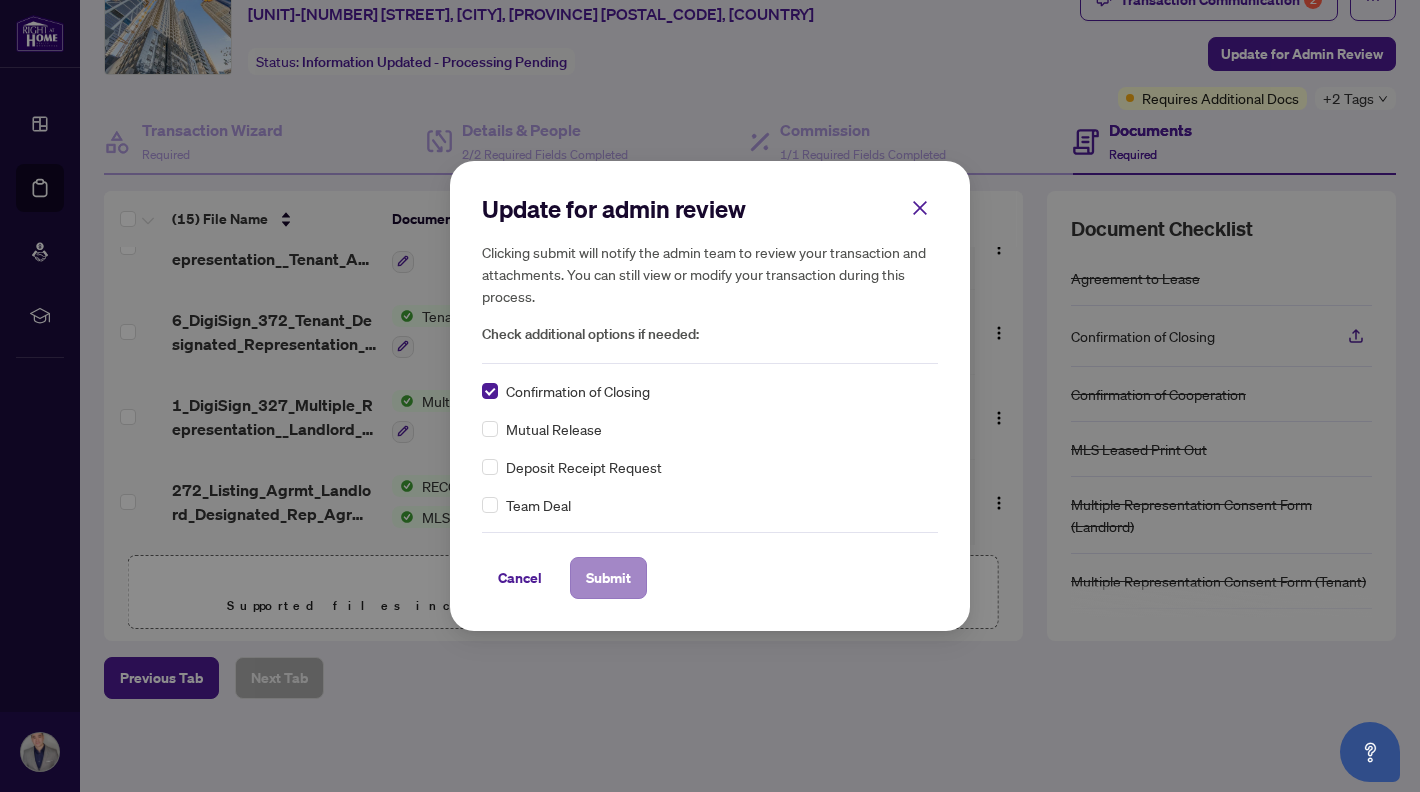 click on "Submit" at bounding box center [608, 578] 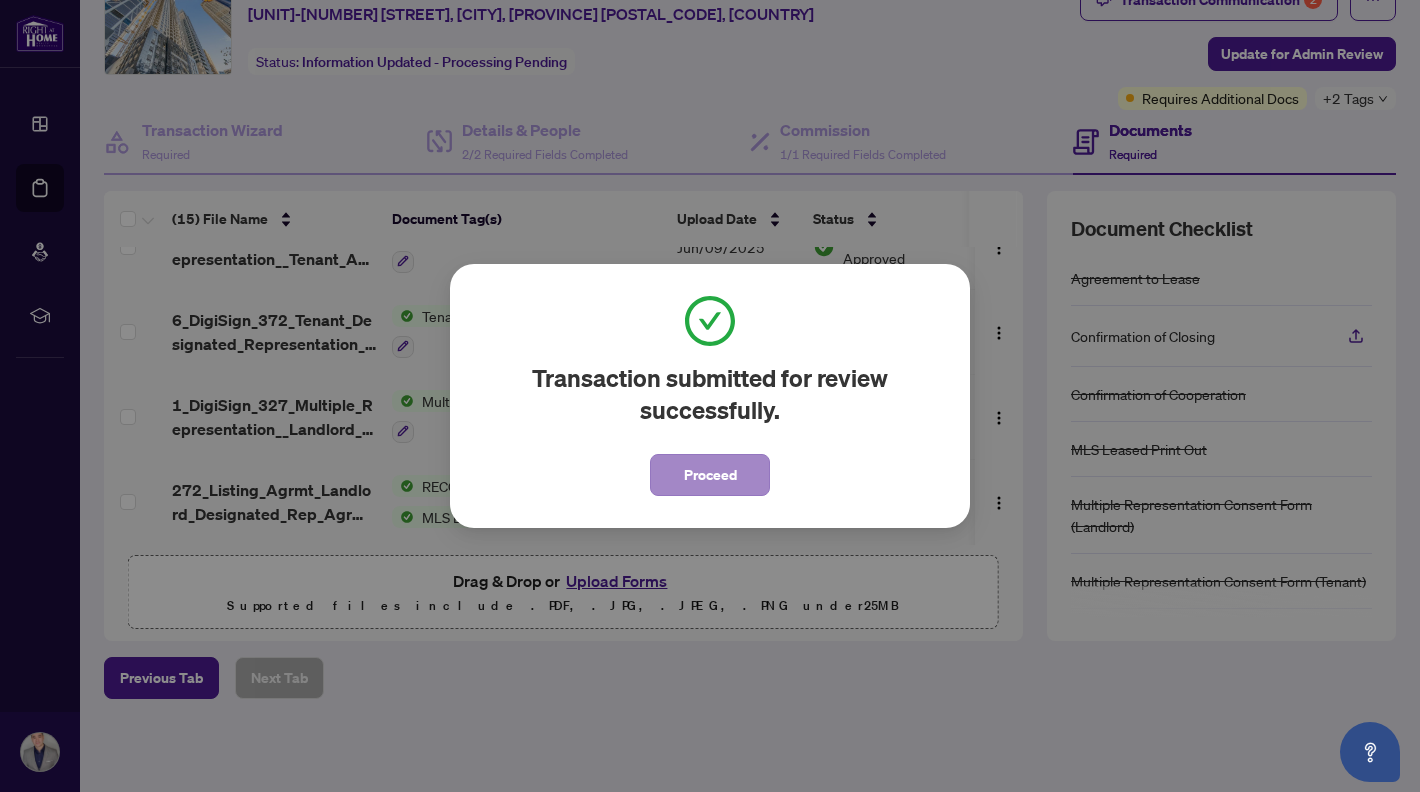 click on "Proceed" at bounding box center [710, 475] 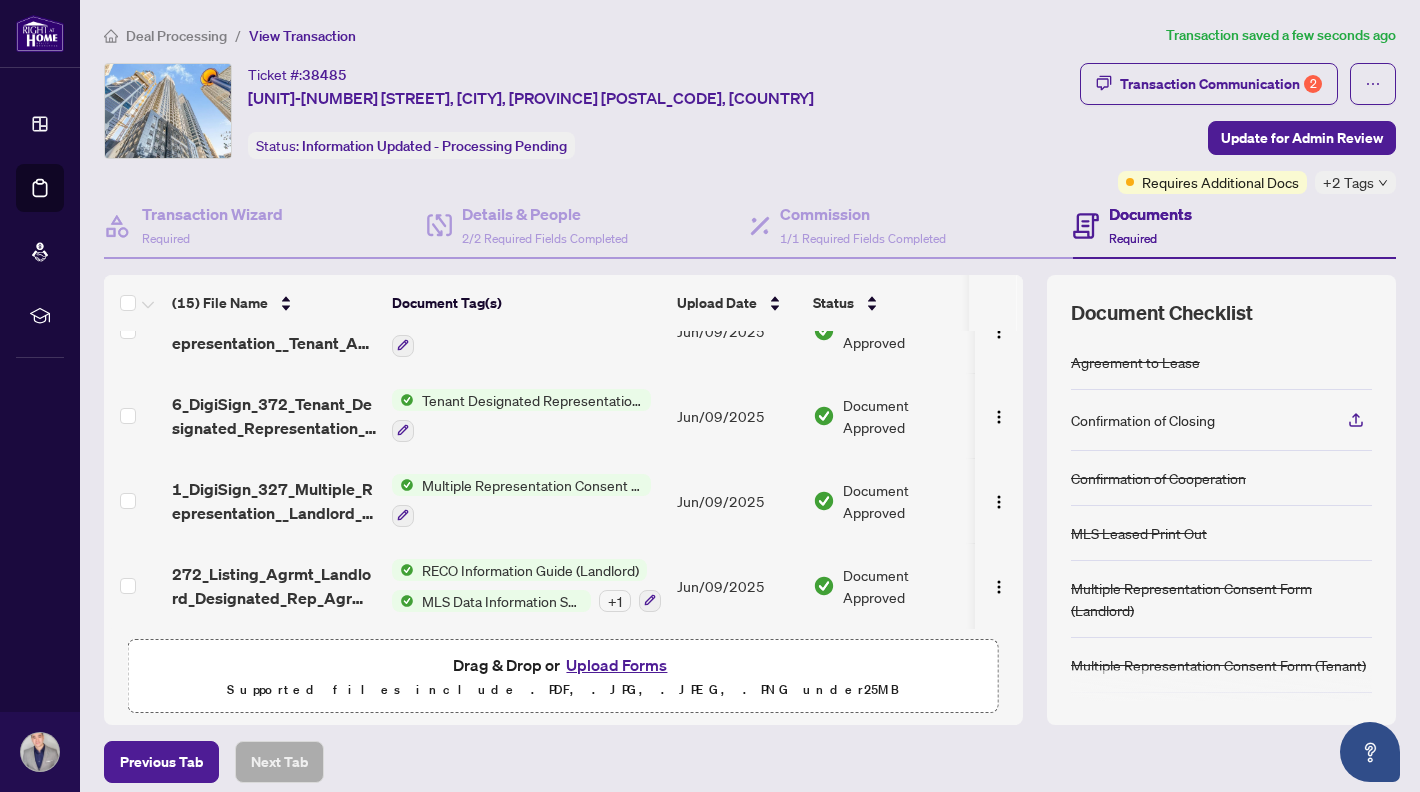 scroll, scrollTop: 0, scrollLeft: 0, axis: both 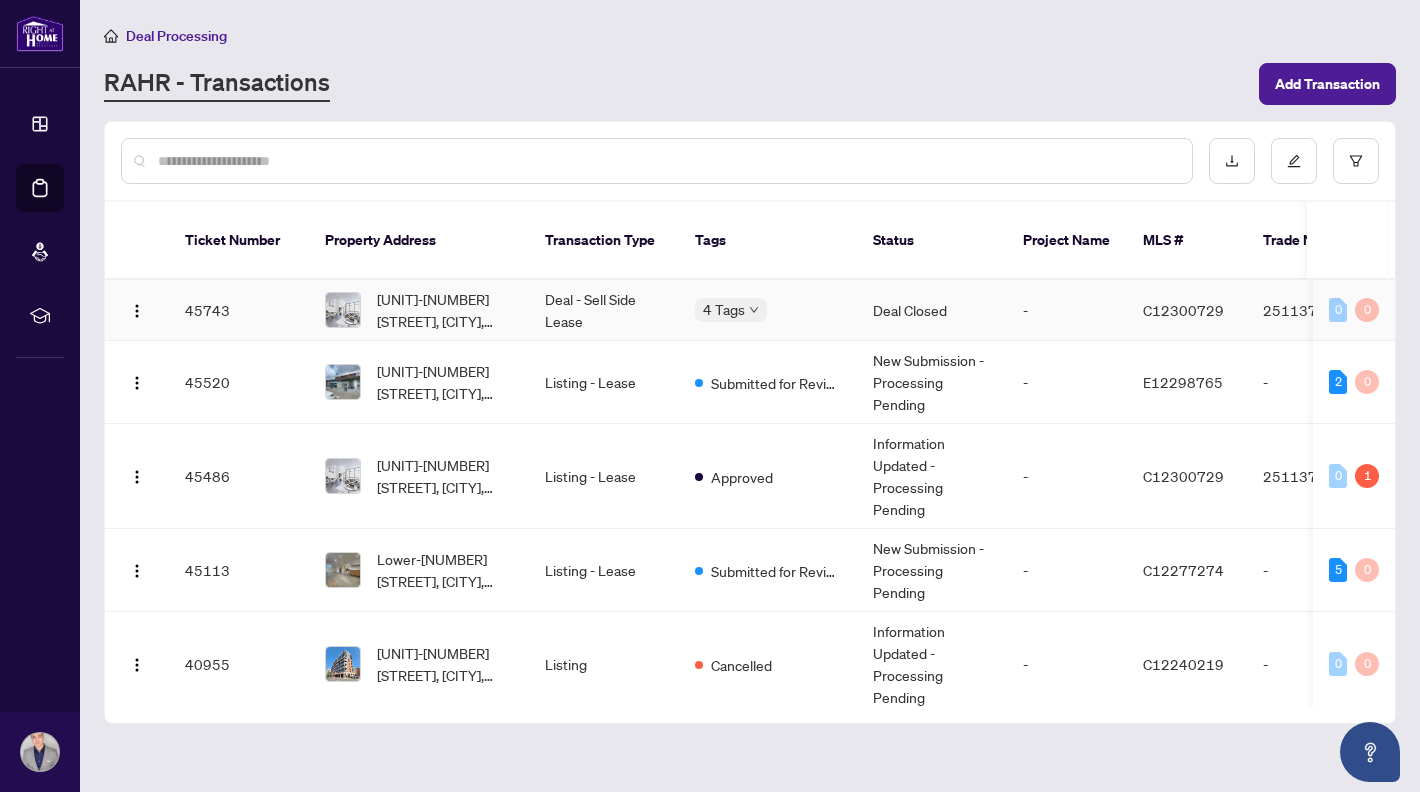 click on "45743" at bounding box center (239, 310) 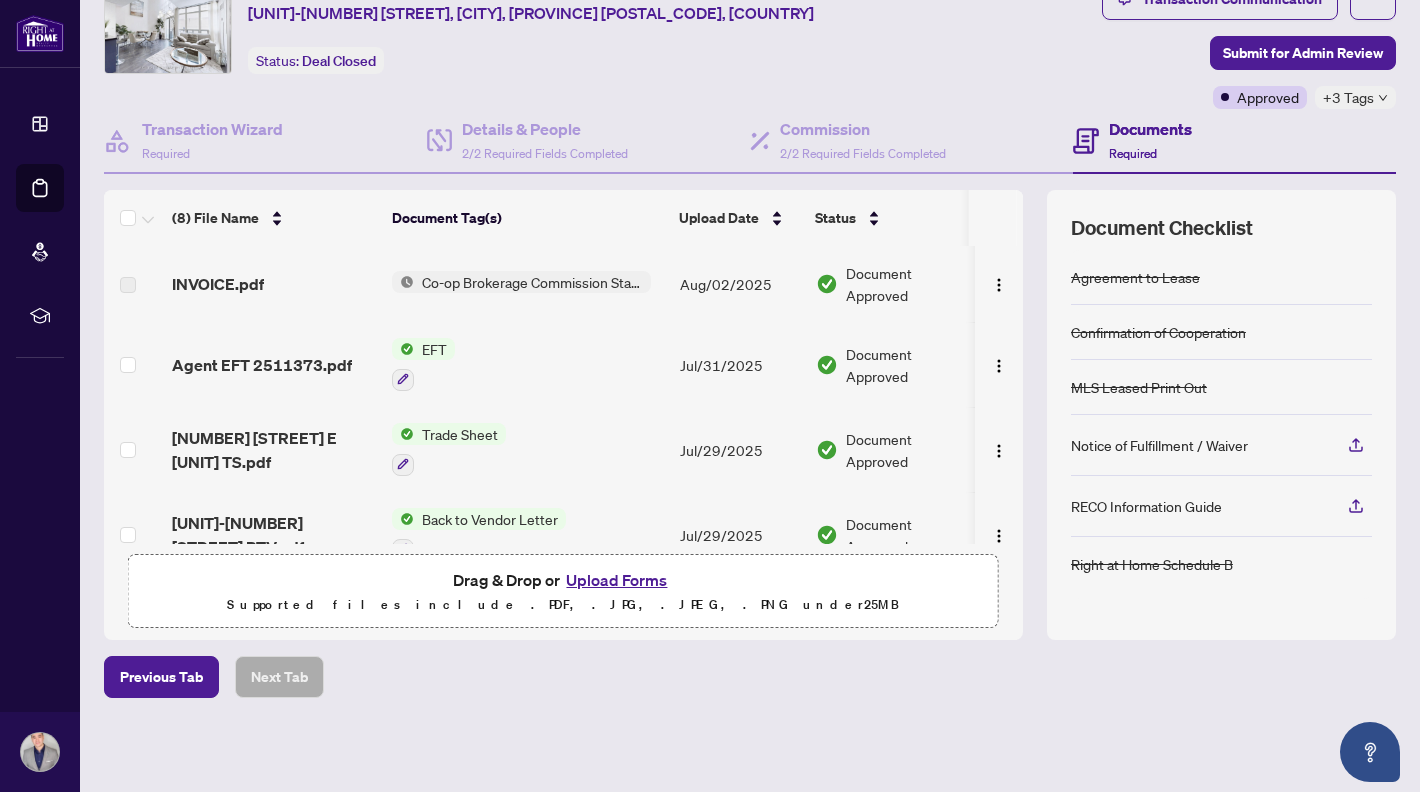 scroll, scrollTop: 0, scrollLeft: 0, axis: both 